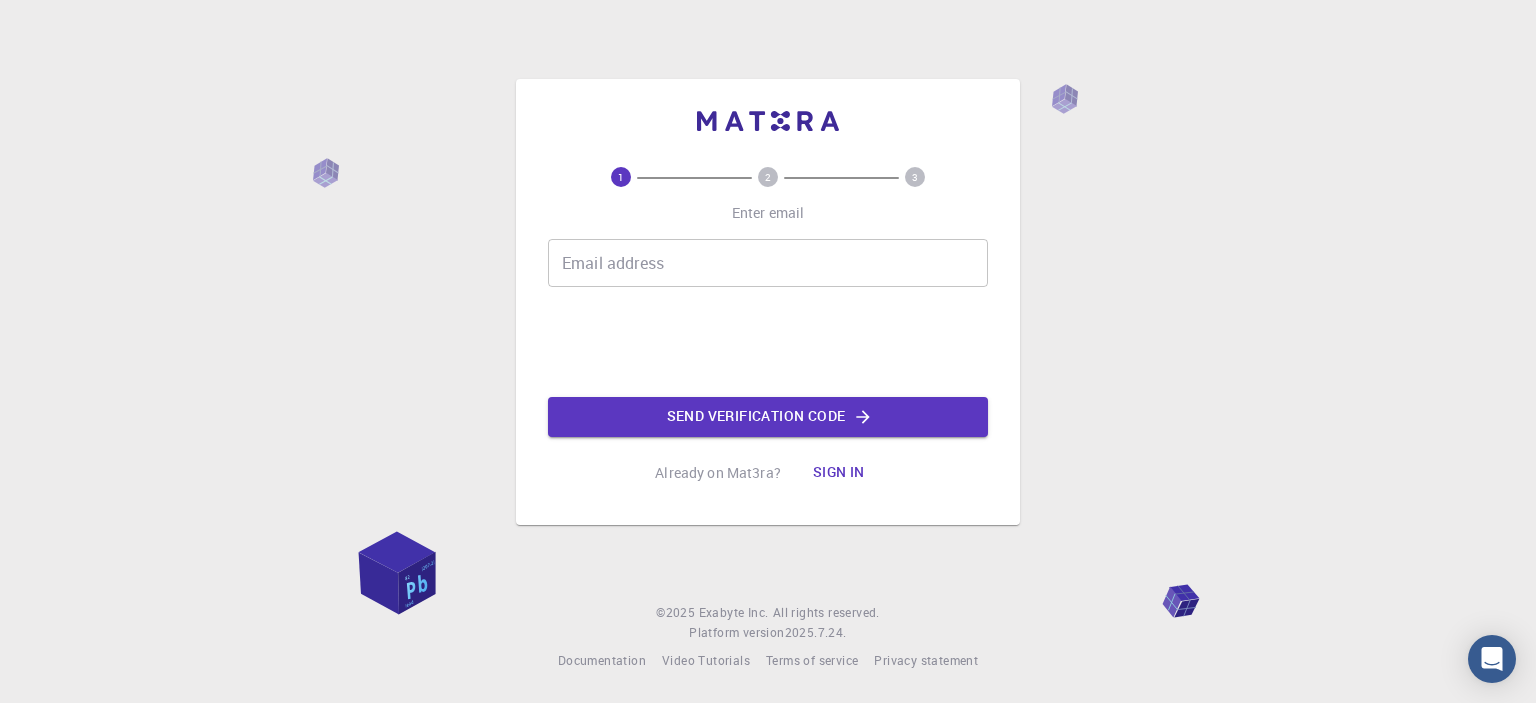 scroll, scrollTop: 0, scrollLeft: 0, axis: both 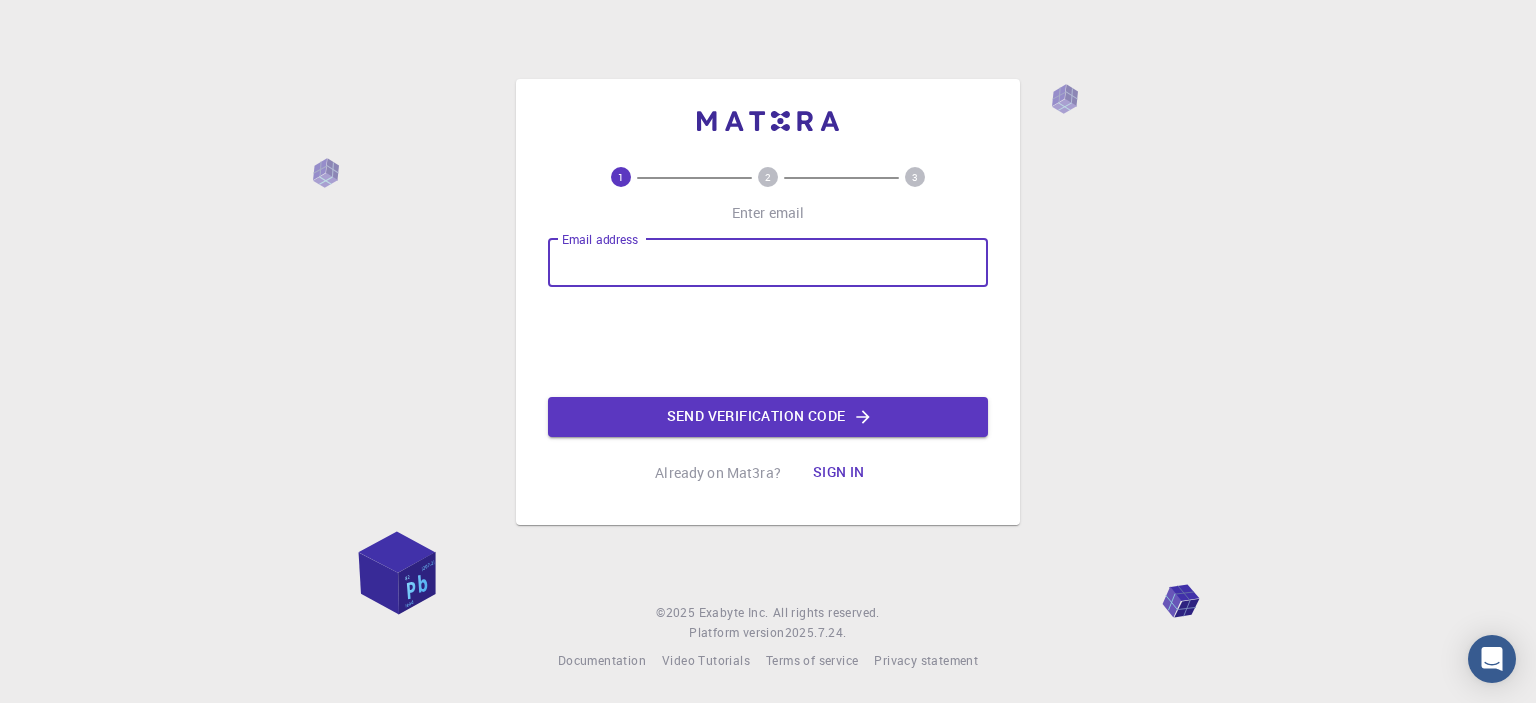 click on "Email address" at bounding box center [768, 263] 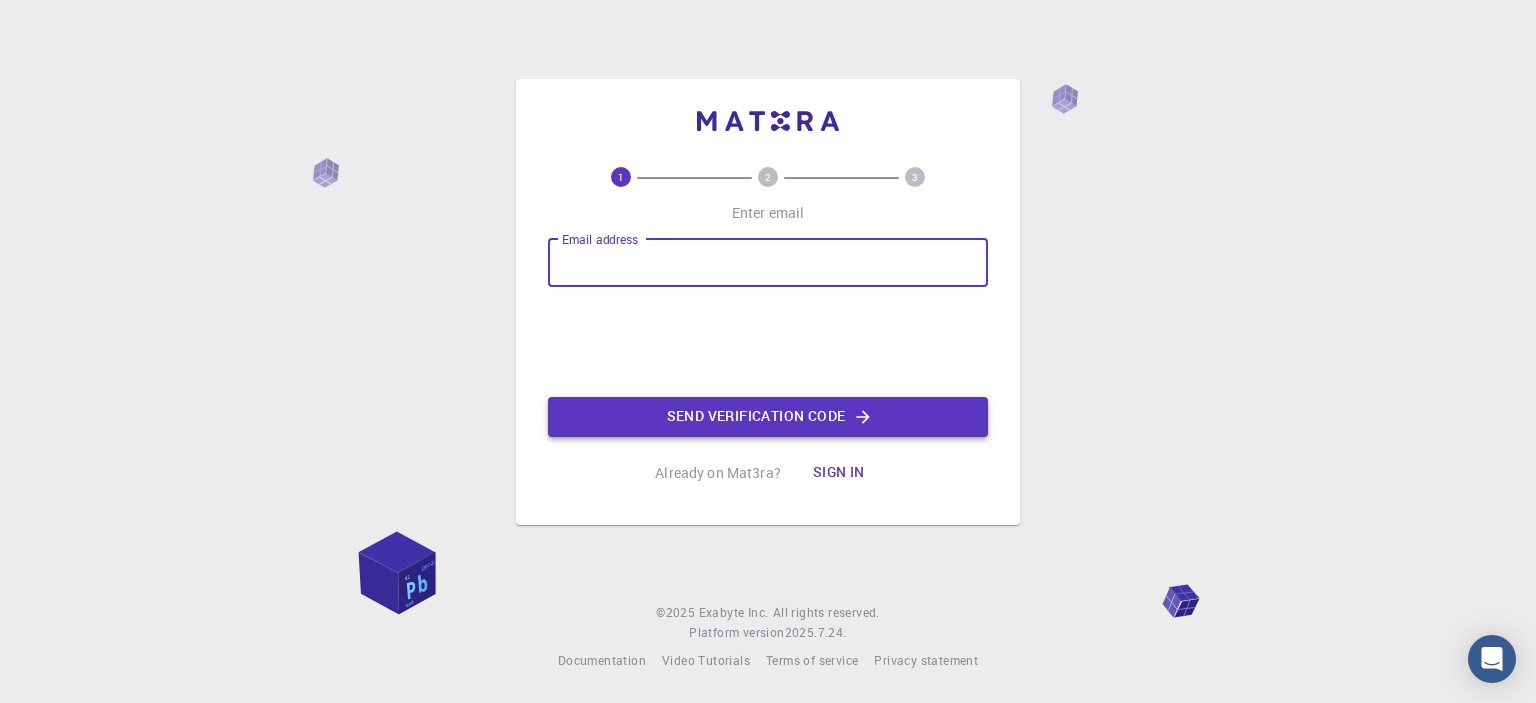 type on "sanojdinushan054@[EXAMPLE.COM]" 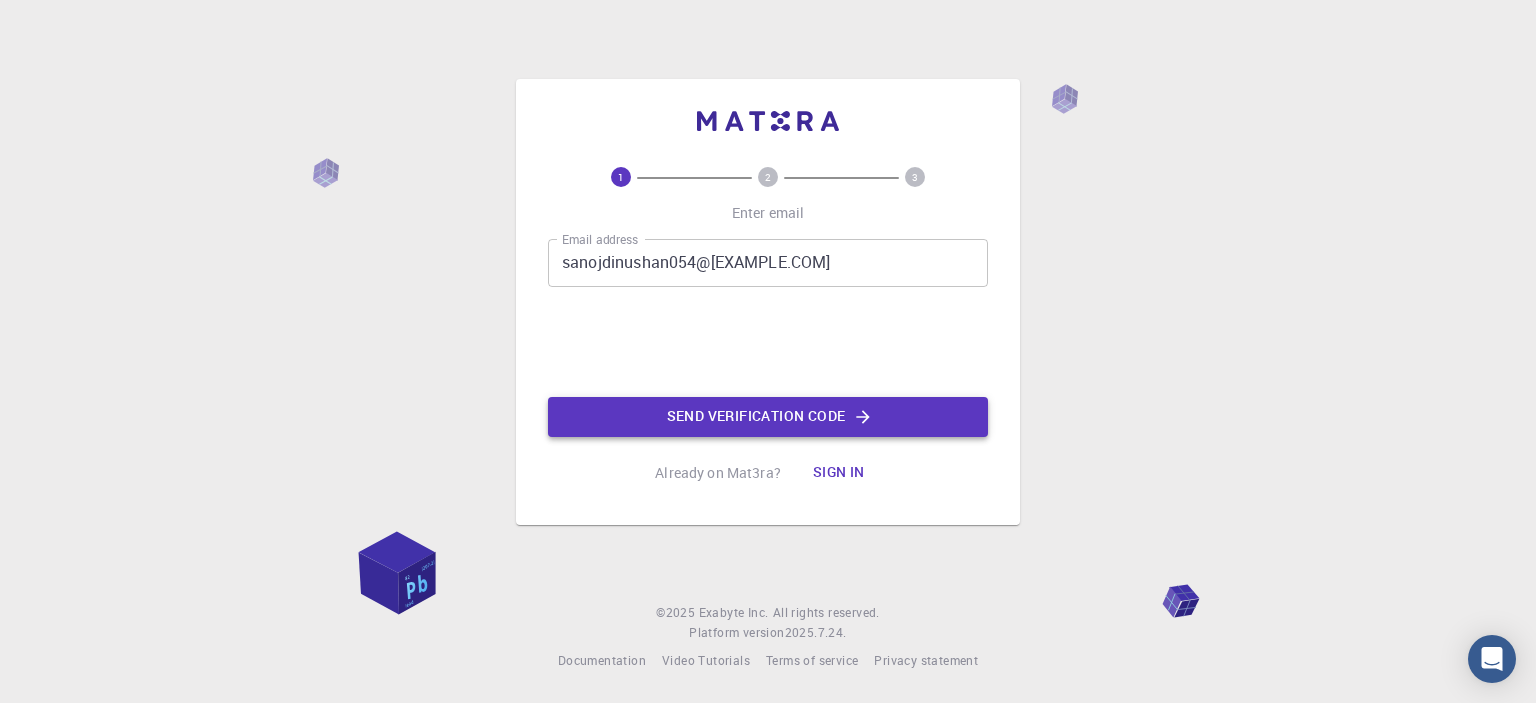 click on "Send verification code" 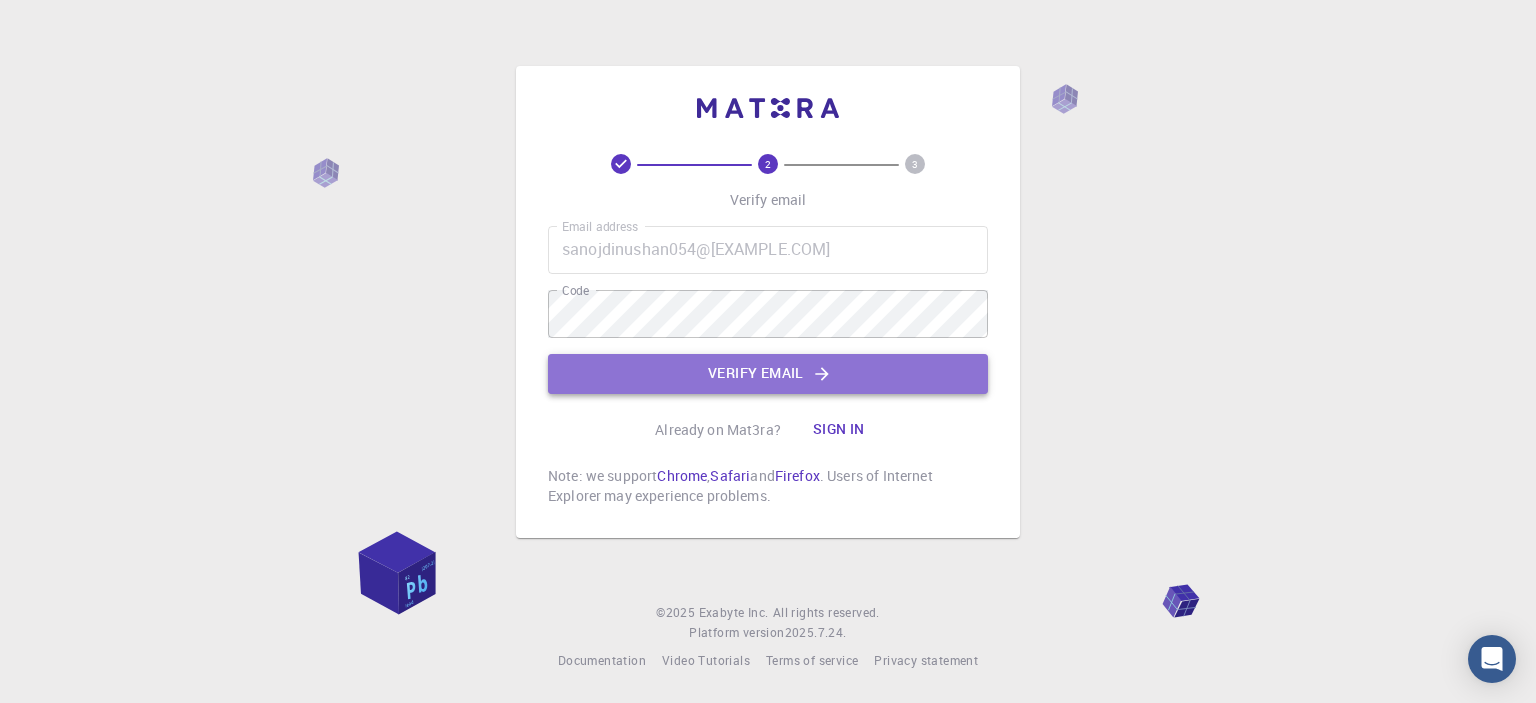 click on "Verify email" 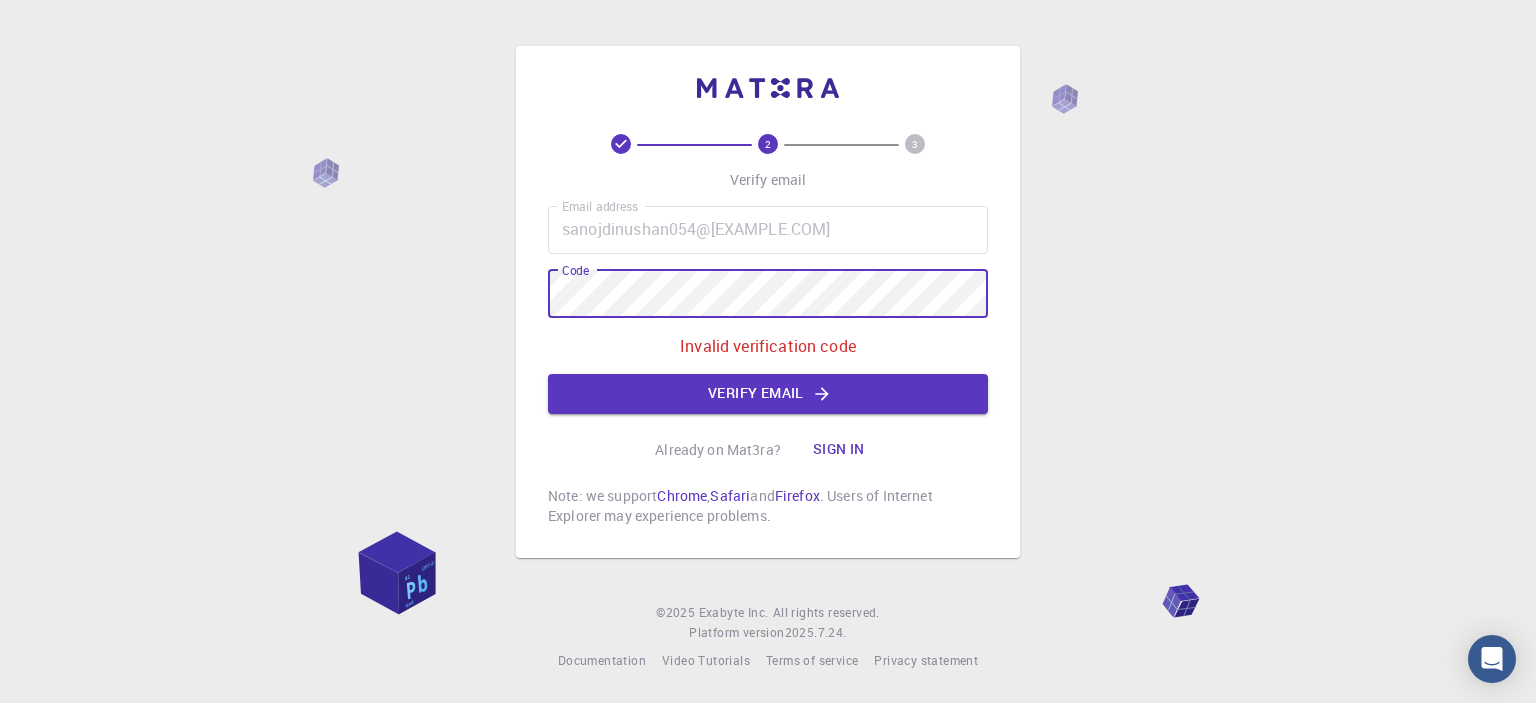click on "2 3 Verify email Email address sanojdinushan054@[EXAMPLE.COM] Email address Code Code Invalid verification code Verify email Already on Mat3ra? Sign in Note: we support Chrome , Safari and Firefox . Users of Internet Explorer may experience problems. © 2025 Exabyte Inc. All rights reserved. Platform version 2025.7.24 . Documentation Video Tutorials Terms of service Privacy statement" at bounding box center [768, 351] 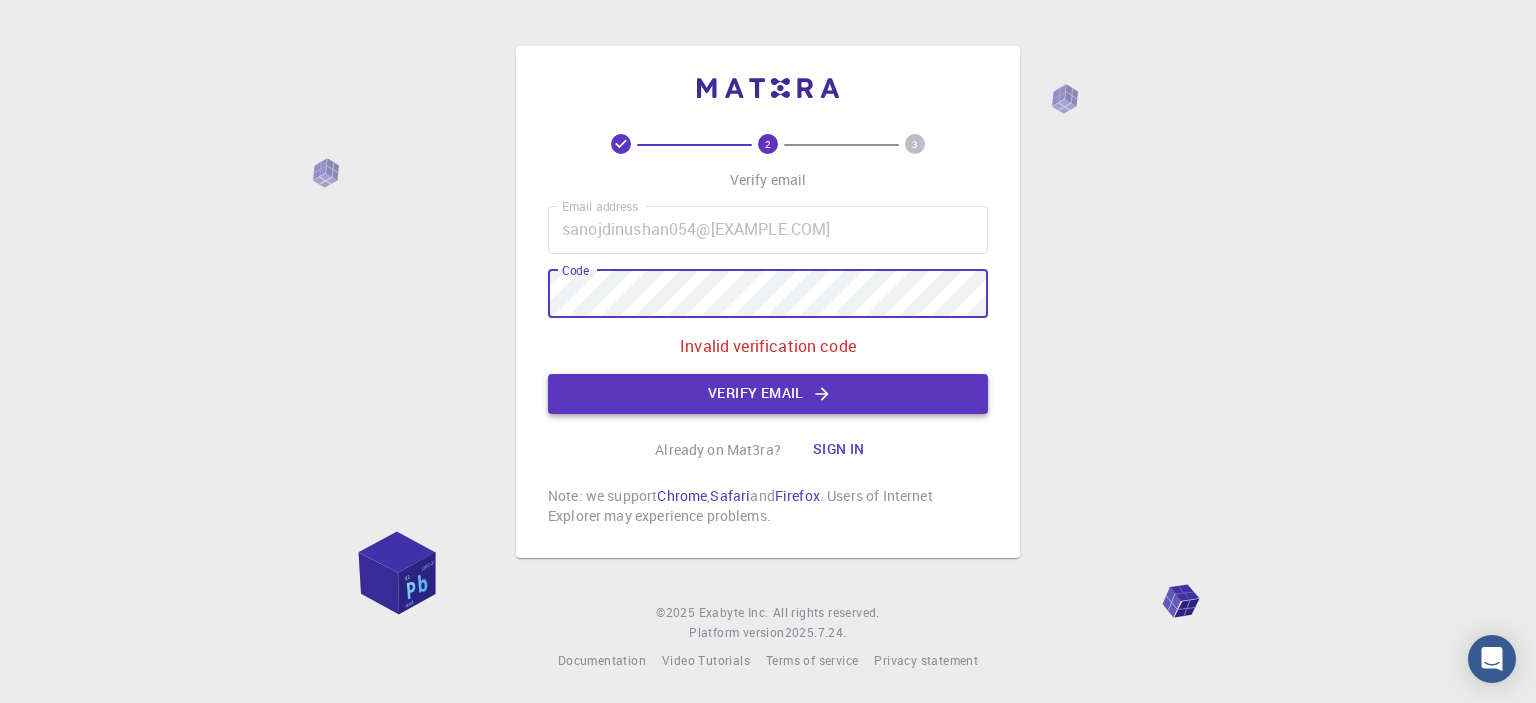 click on "Verify email" at bounding box center [768, 394] 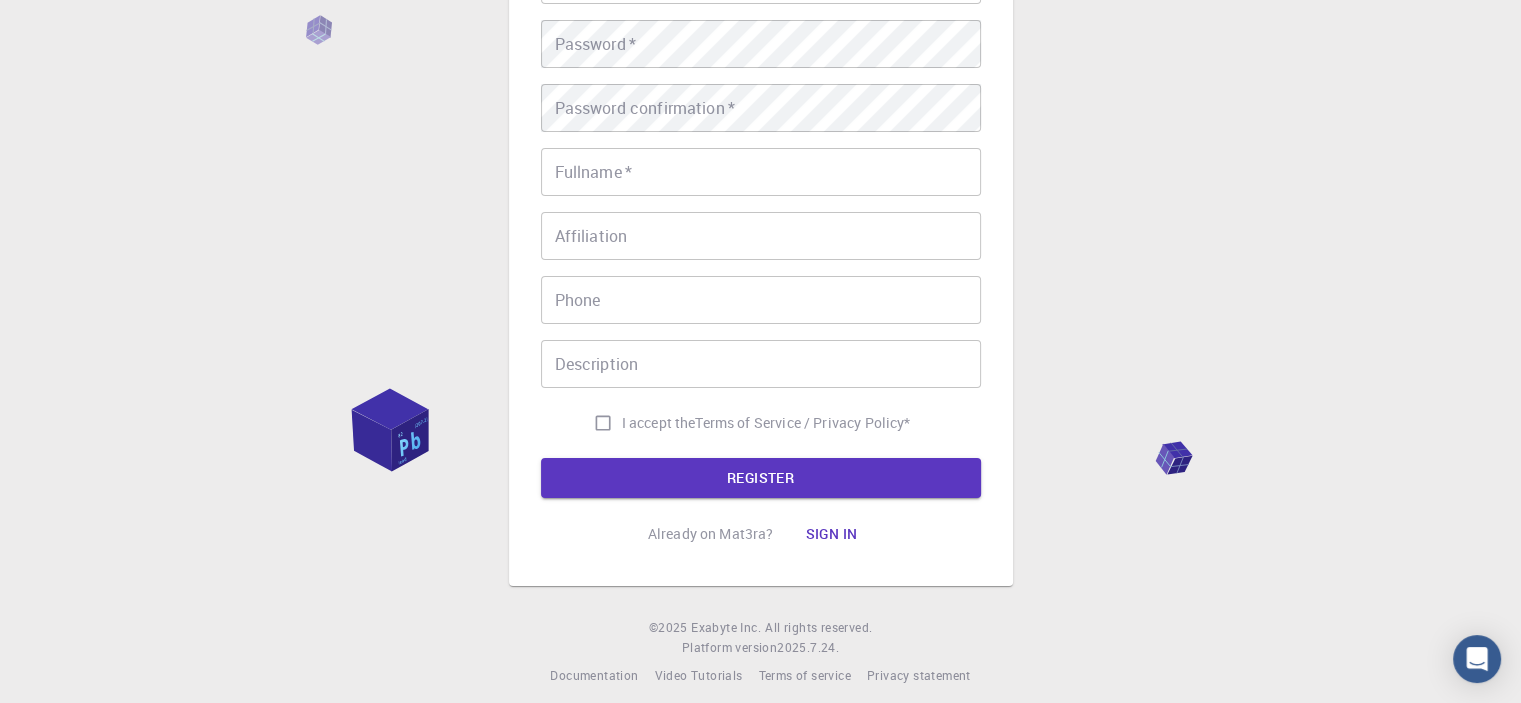 scroll, scrollTop: 0, scrollLeft: 0, axis: both 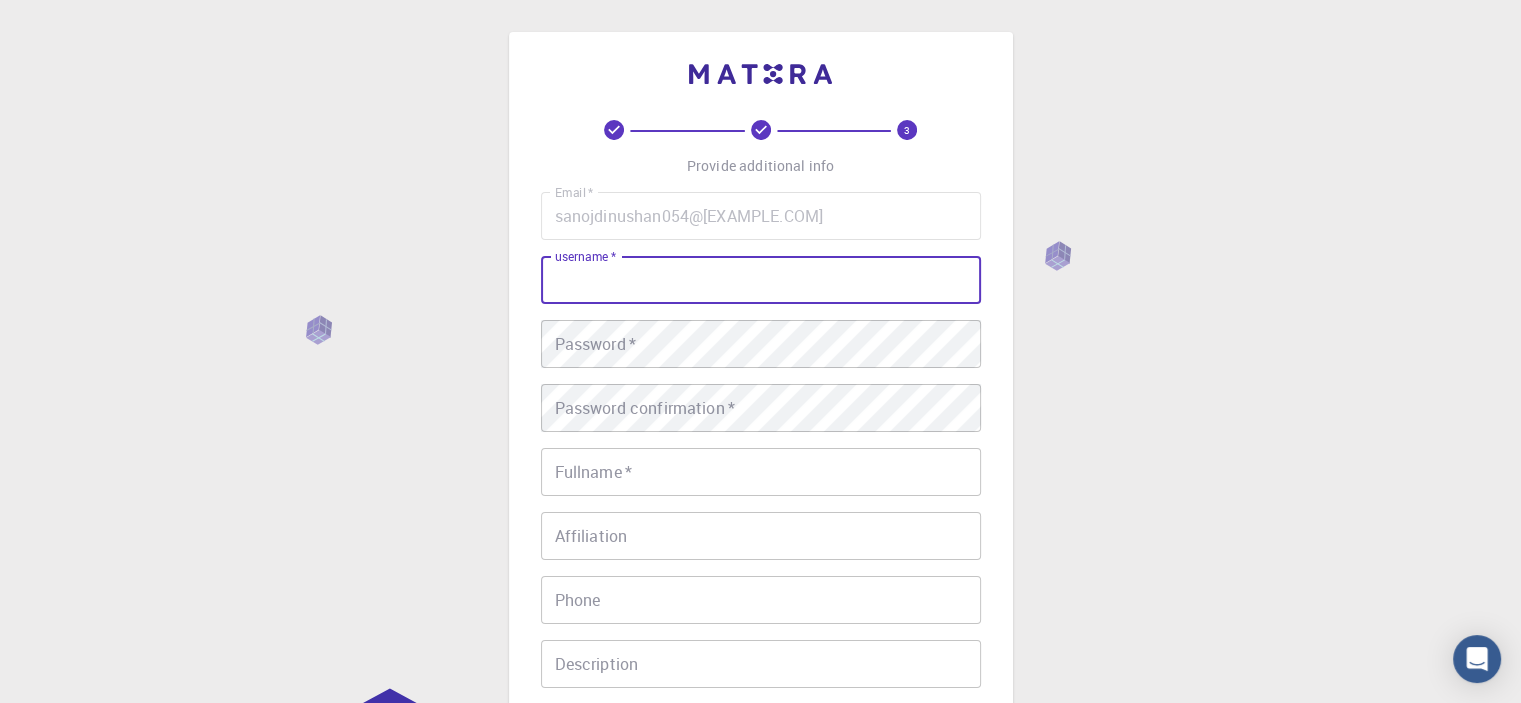 click on "username   *" at bounding box center (761, 280) 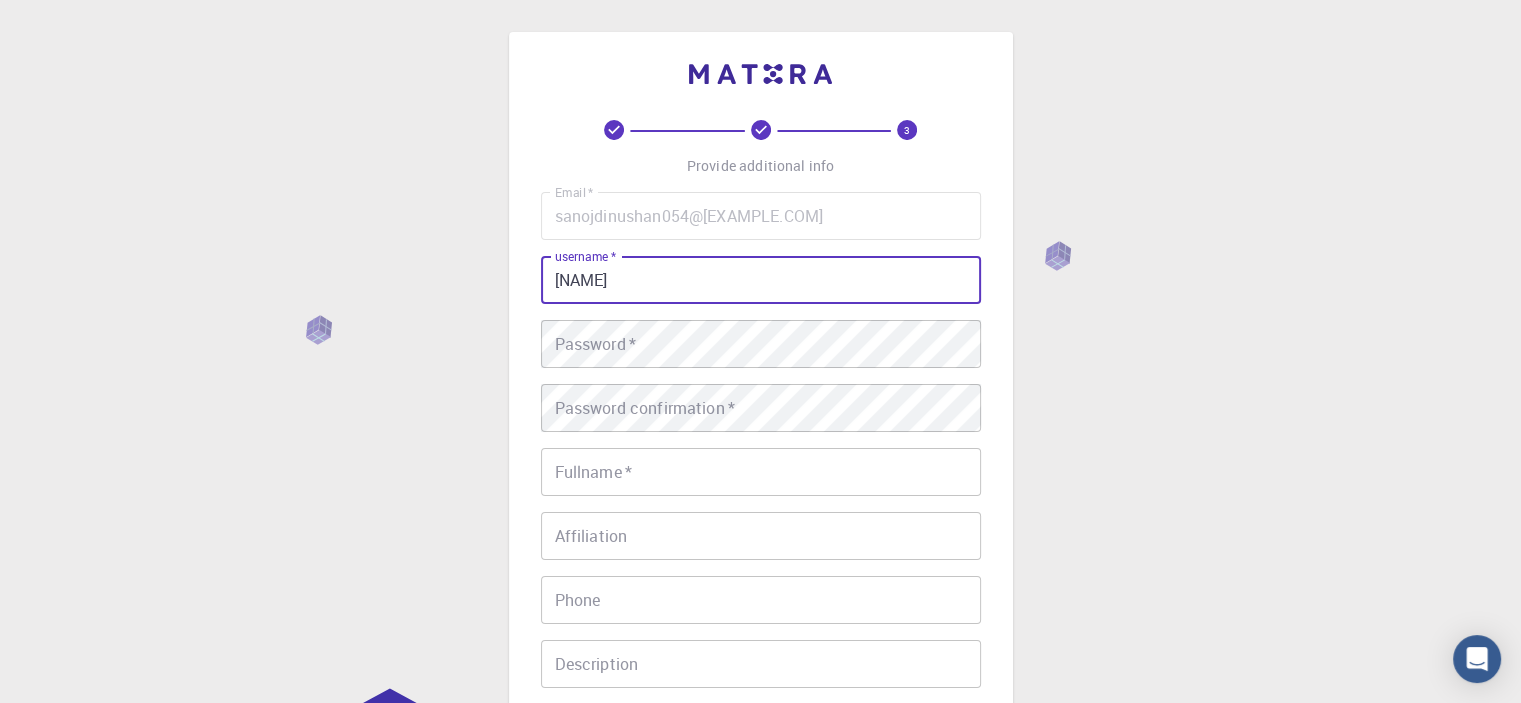 type on "[NAME]" 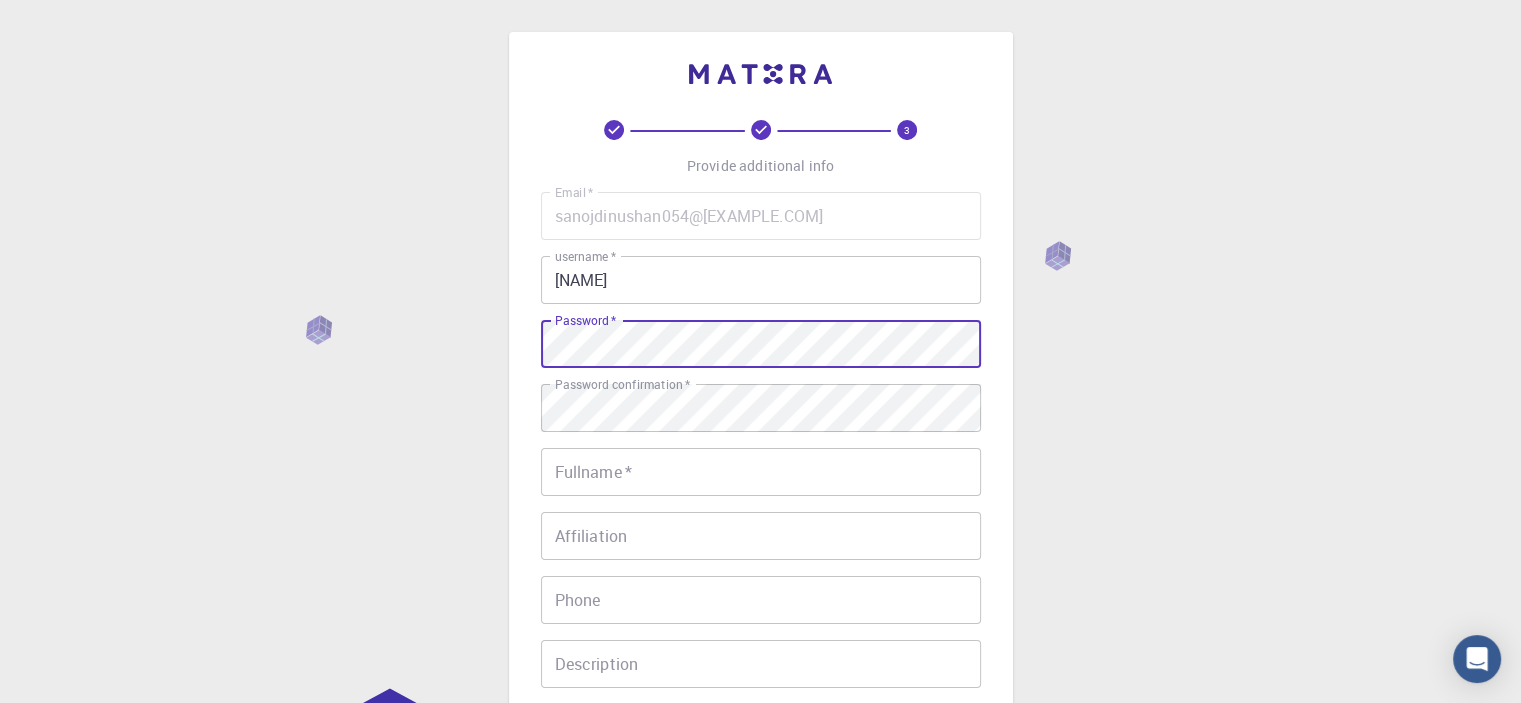 click on "3 Provide additional info Email   * sanojdinushan054@[EXAMPLE.COM] Email   * username   * [NAME] username   * Password   * Password   * Password confirmation   * Password confirmation   * Fullname   * Fullname   * Affiliation Affiliation Phone Phone Description Description I accept the Terms of Service / Privacy Policy * REGISTER Already on Mat3ra? Sign in © 2025 Exabyte Inc. All rights reserved. Platform version 2025.7.24 . Documentation Video Tutorials Terms of service Privacy statement" at bounding box center (760, 509) 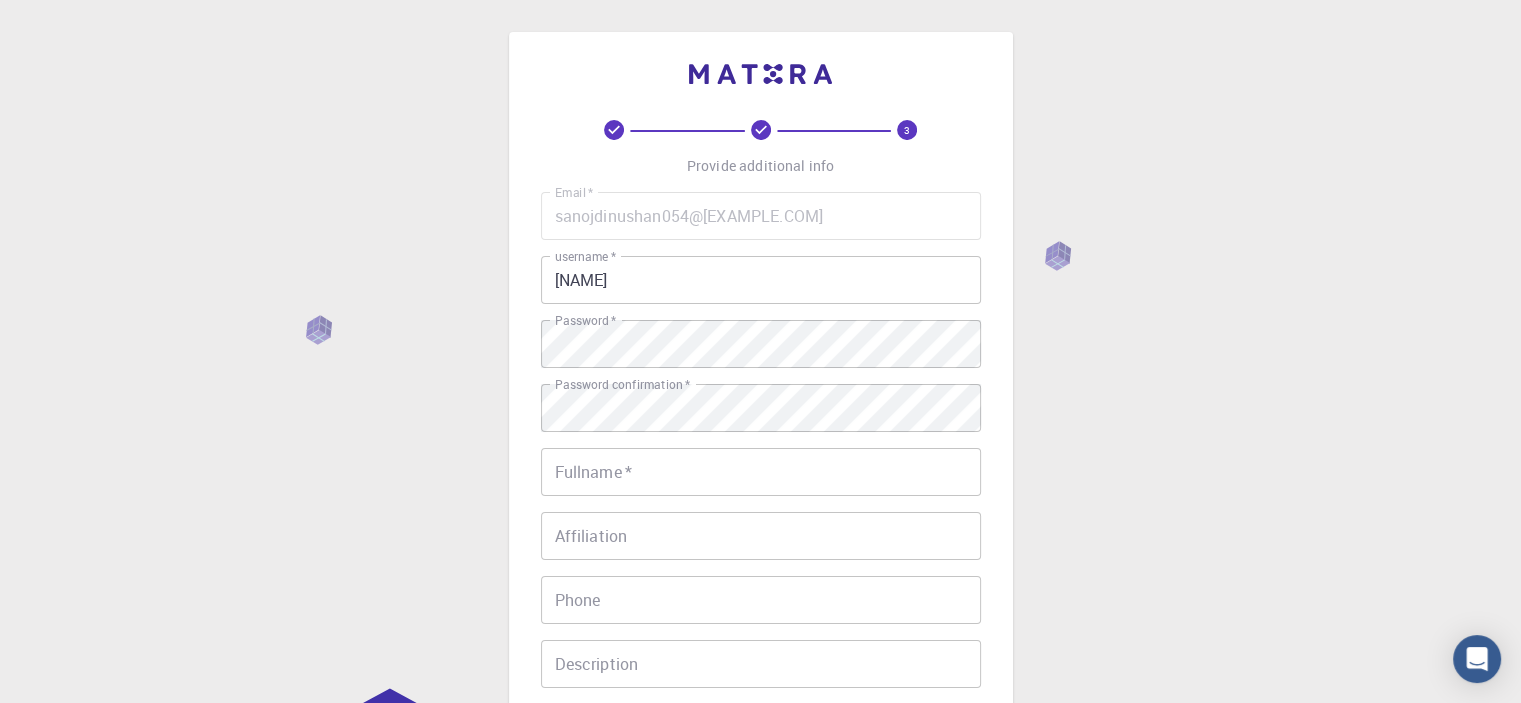 click on "3 Provide additional info Email   * sanojdinushan054@[EXAMPLE.COM] Email   * username   * [NAME] username   * Password   * Password   * Password confirmation   * Password confirmation   * Fullname   * Fullname   * Affiliation Affiliation Phone Phone Description Description I accept the Terms of Service / Privacy Policy * REGISTER Already on Mat3ra? Sign in © 2025 Exabyte Inc. All rights reserved. Platform version 2025.7.24 . Documentation Video Tutorials Terms of service Privacy statement" at bounding box center [760, 509] 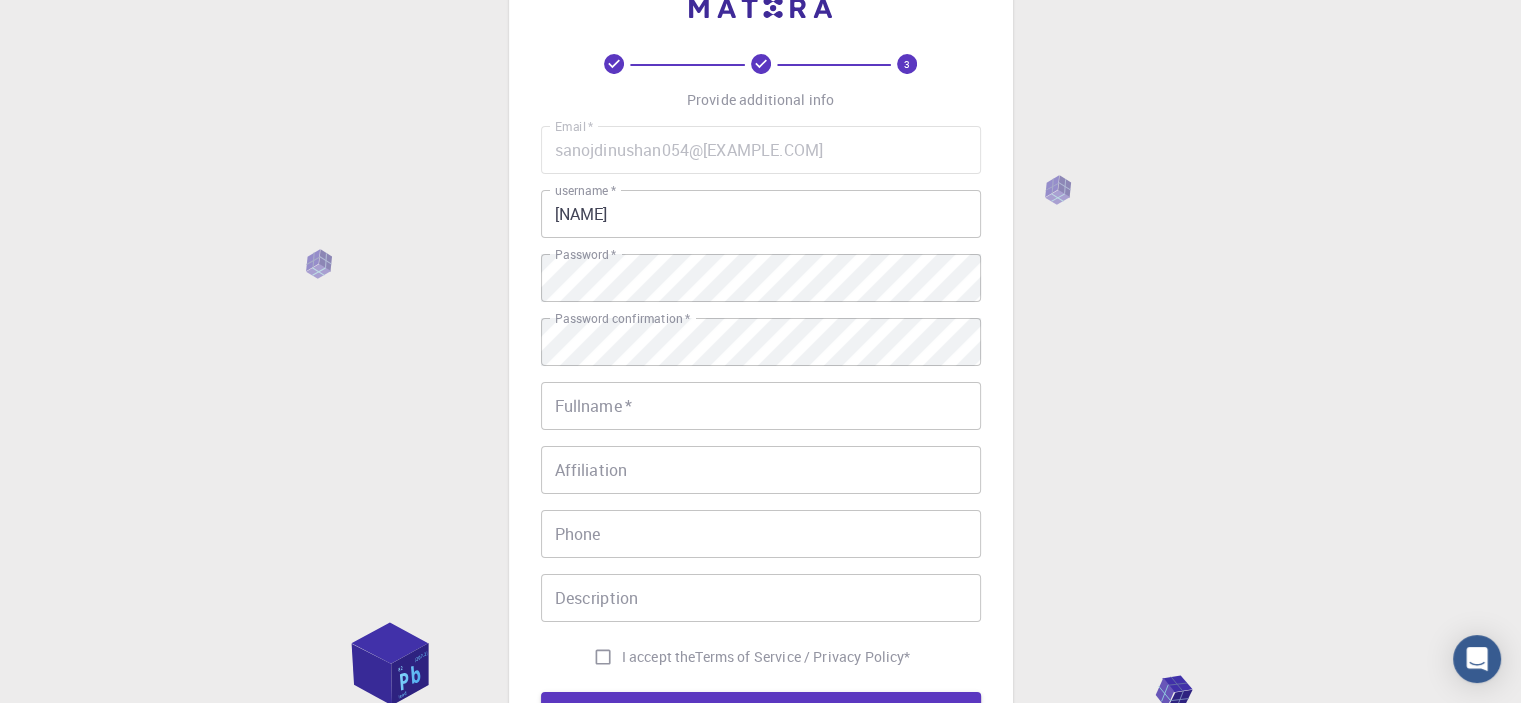 scroll, scrollTop: 200, scrollLeft: 0, axis: vertical 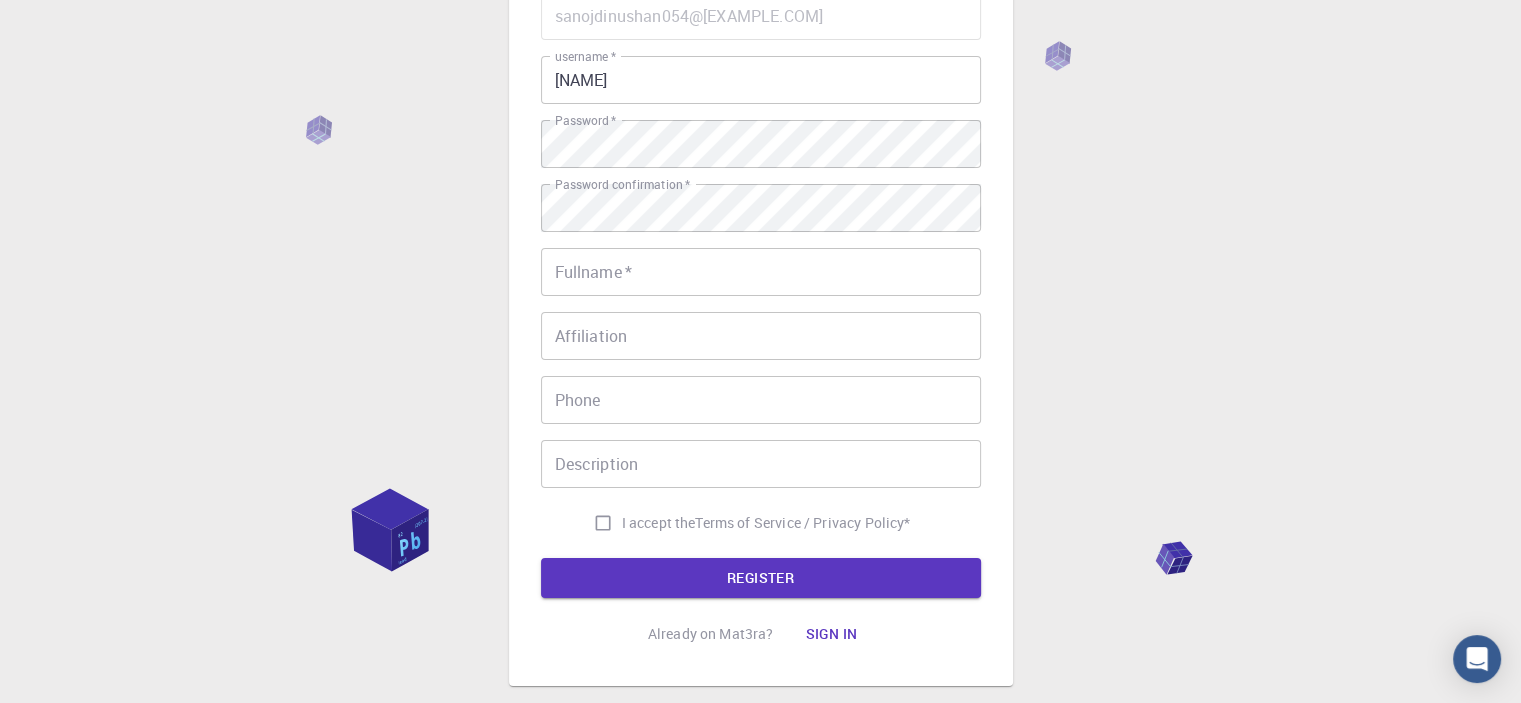 click on "Fullname   *" at bounding box center (761, 272) 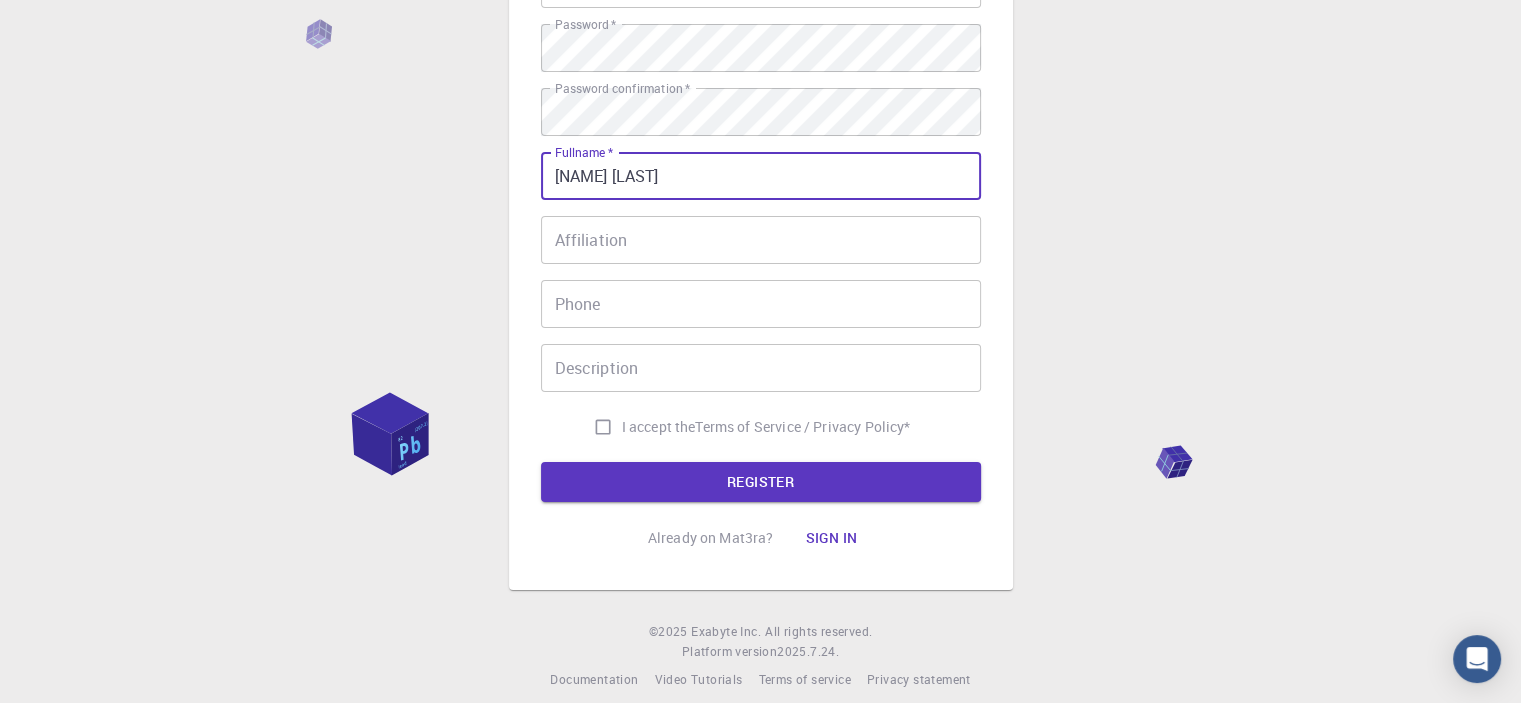 scroll, scrollTop: 300, scrollLeft: 0, axis: vertical 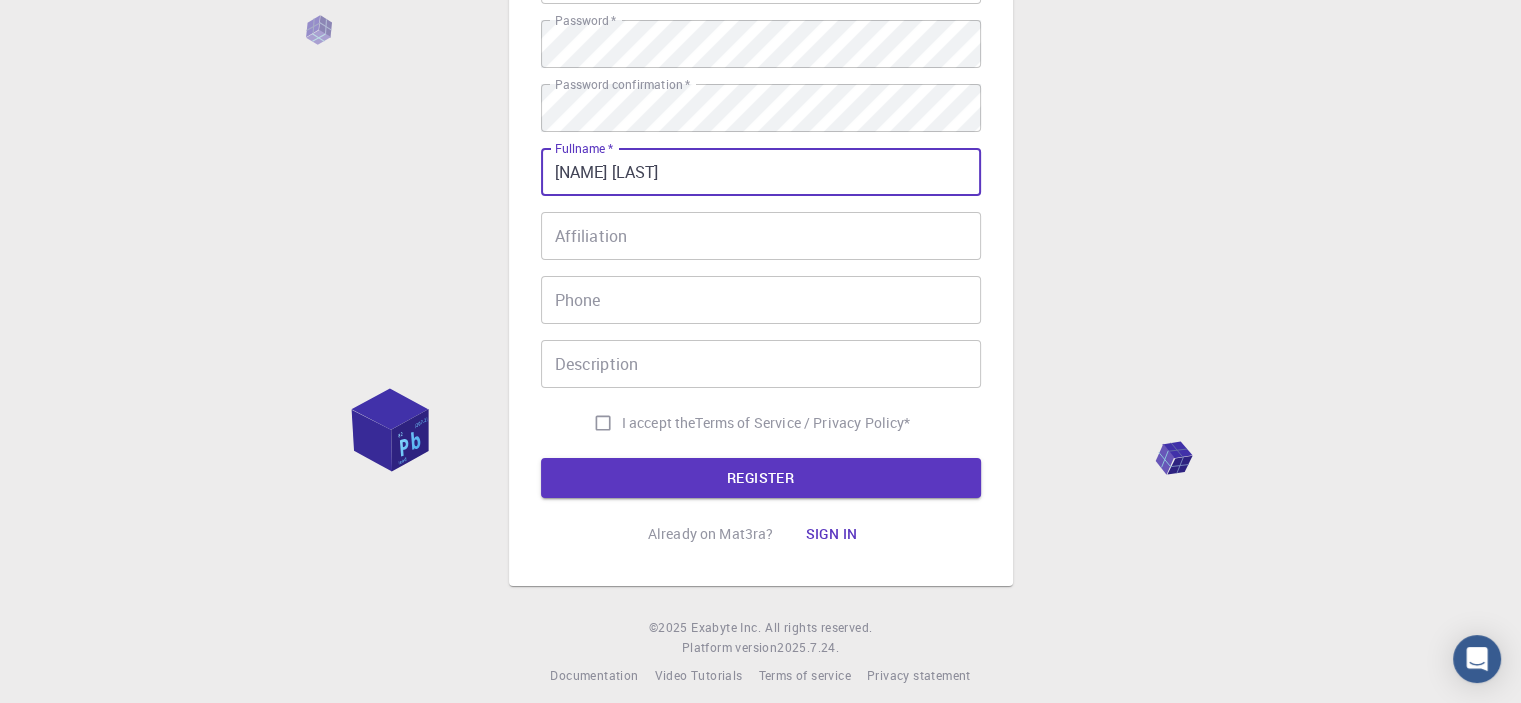 type on "[NAME] [LAST]" 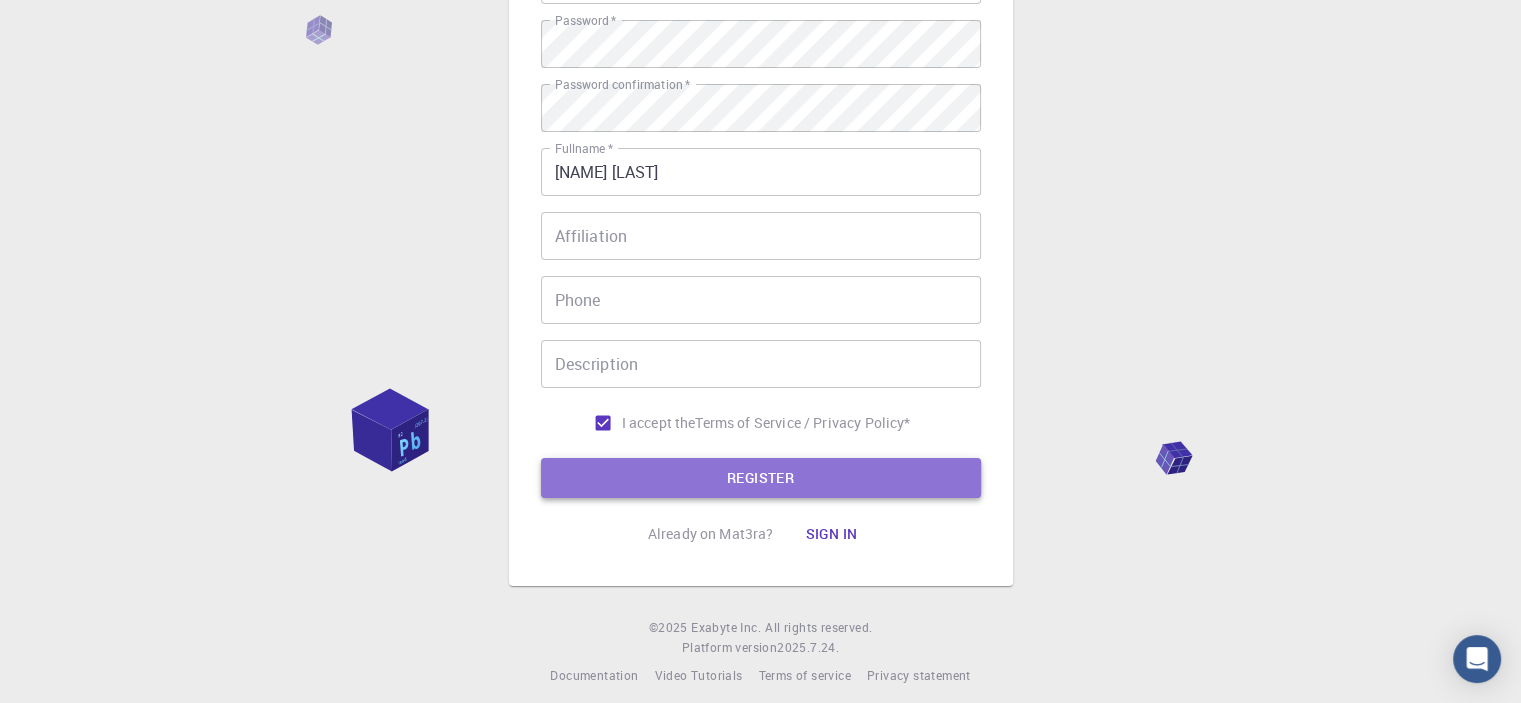 click on "REGISTER" at bounding box center [761, 478] 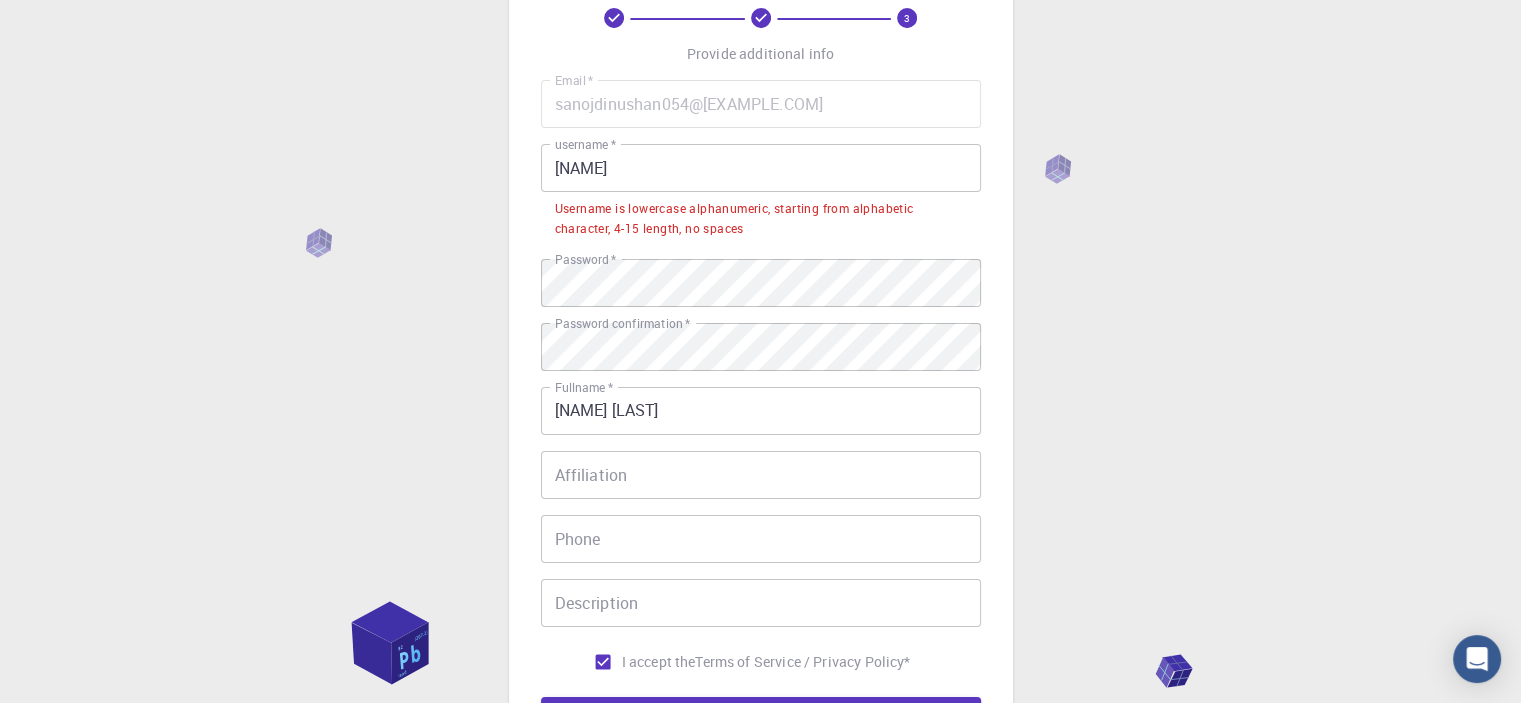 scroll, scrollTop: 100, scrollLeft: 0, axis: vertical 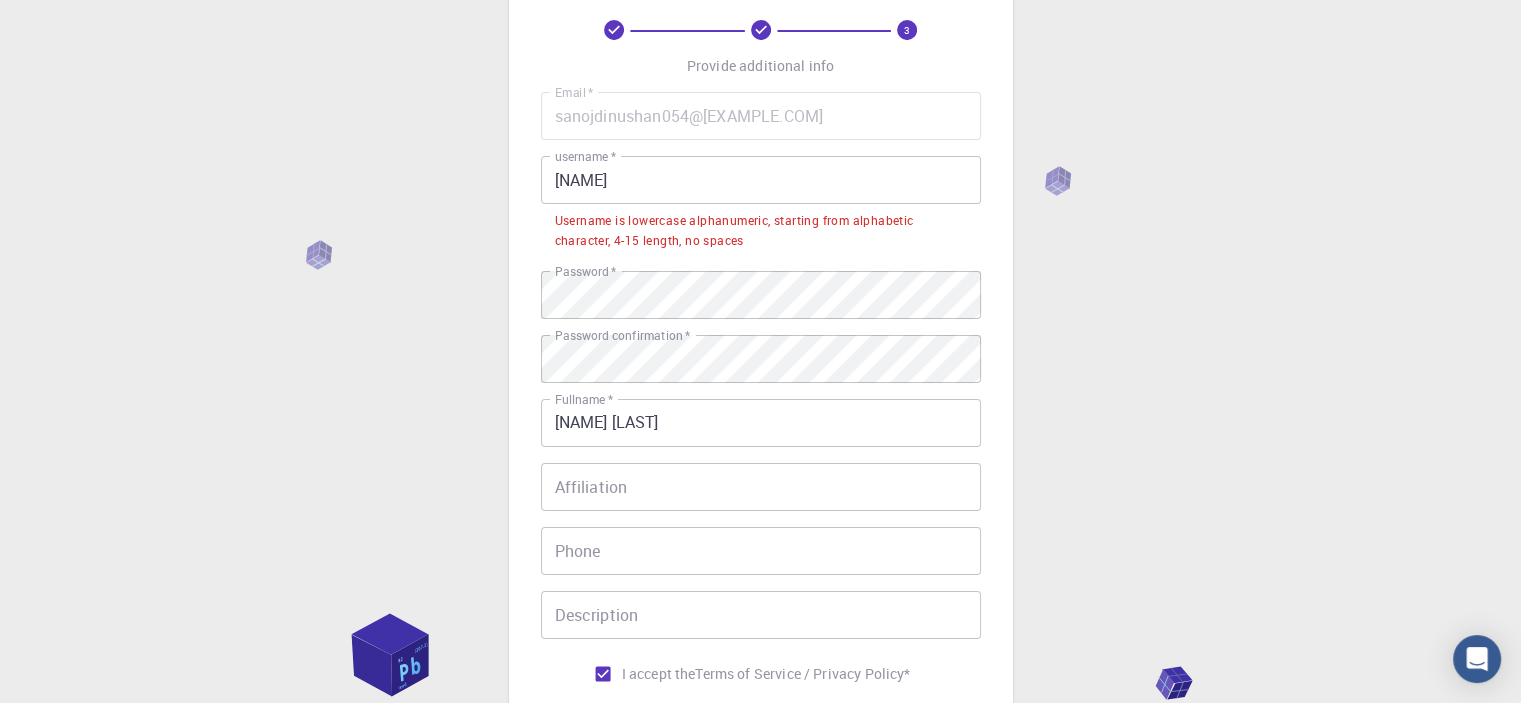 drag, startPoint x: 565, startPoint y: 184, endPoint x: 691, endPoint y: 227, distance: 133.13527 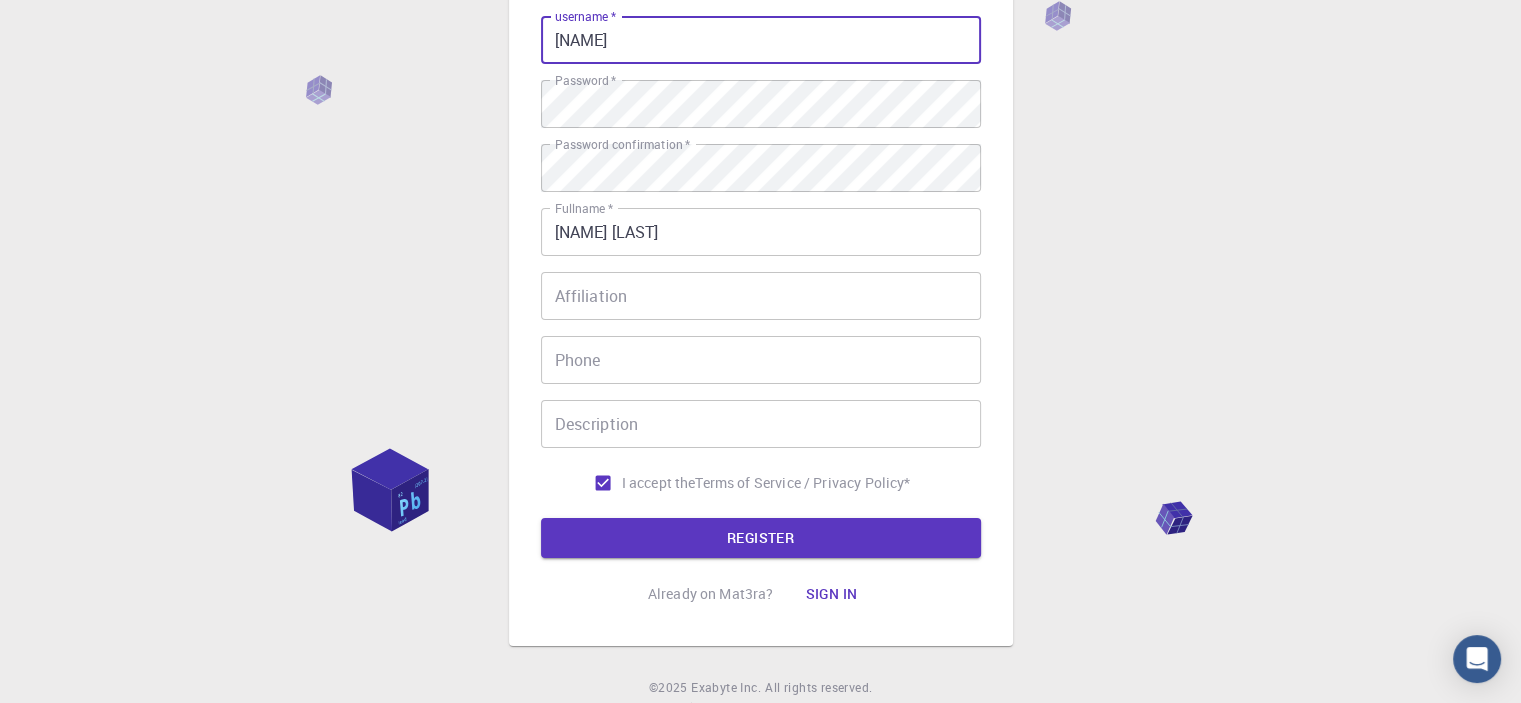 scroll, scrollTop: 314, scrollLeft: 0, axis: vertical 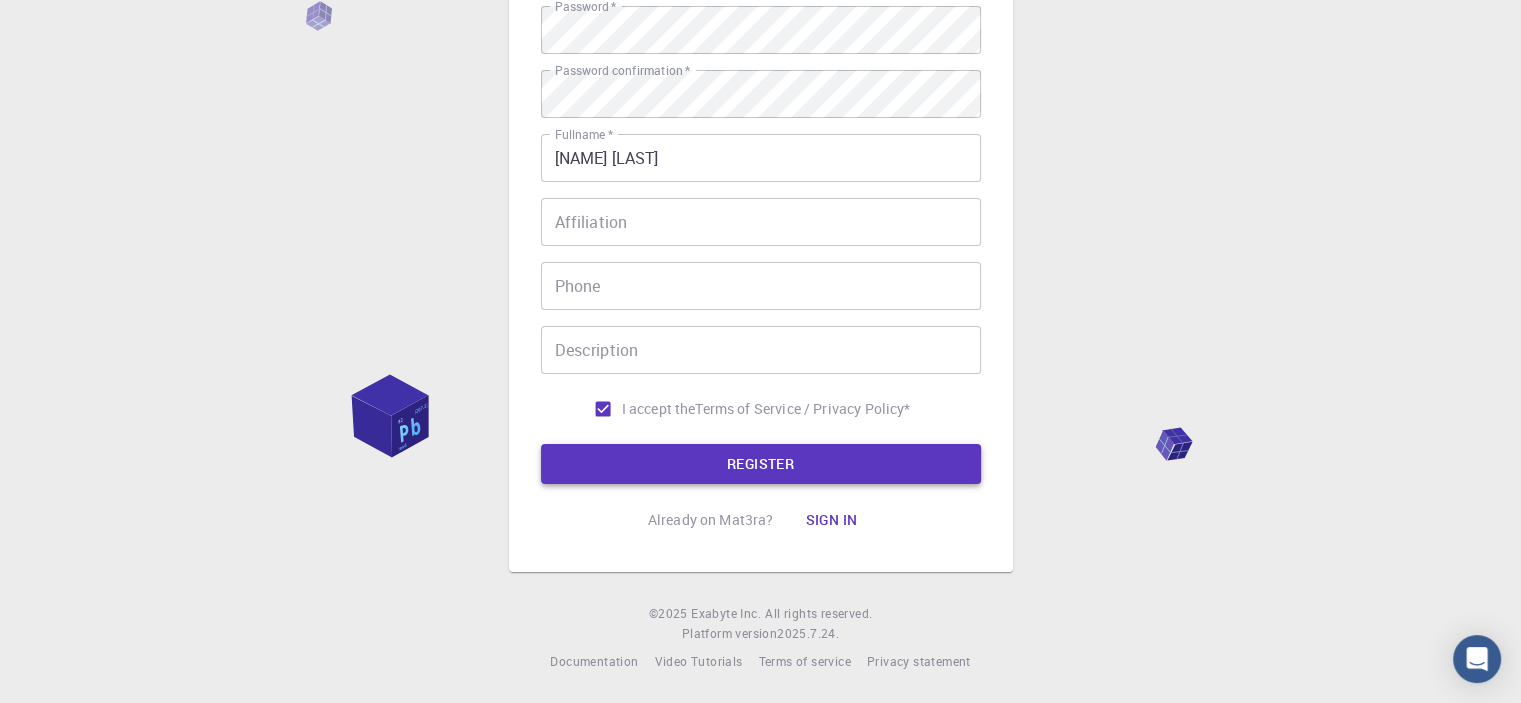 type on "[NAME]" 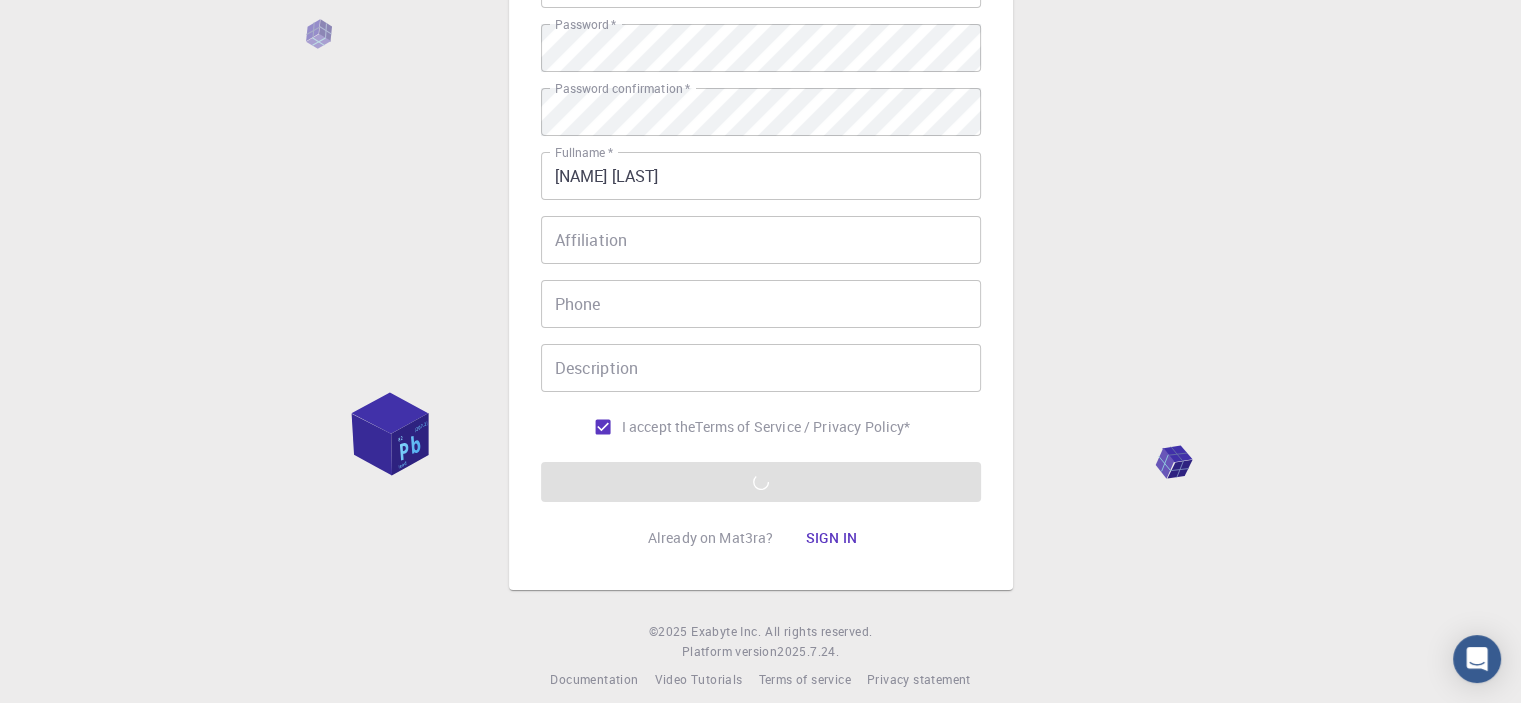 scroll, scrollTop: 314, scrollLeft: 0, axis: vertical 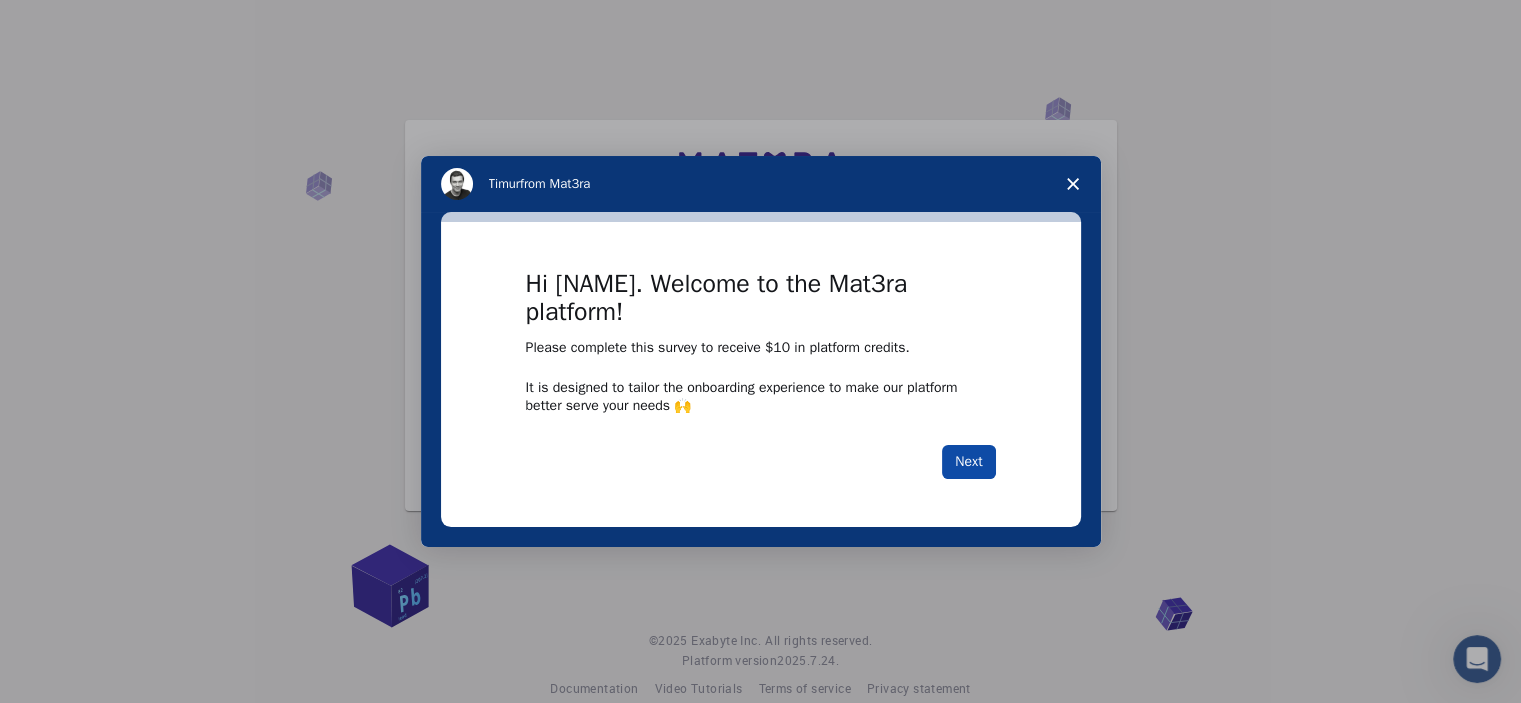 click on "Next" at bounding box center [968, 462] 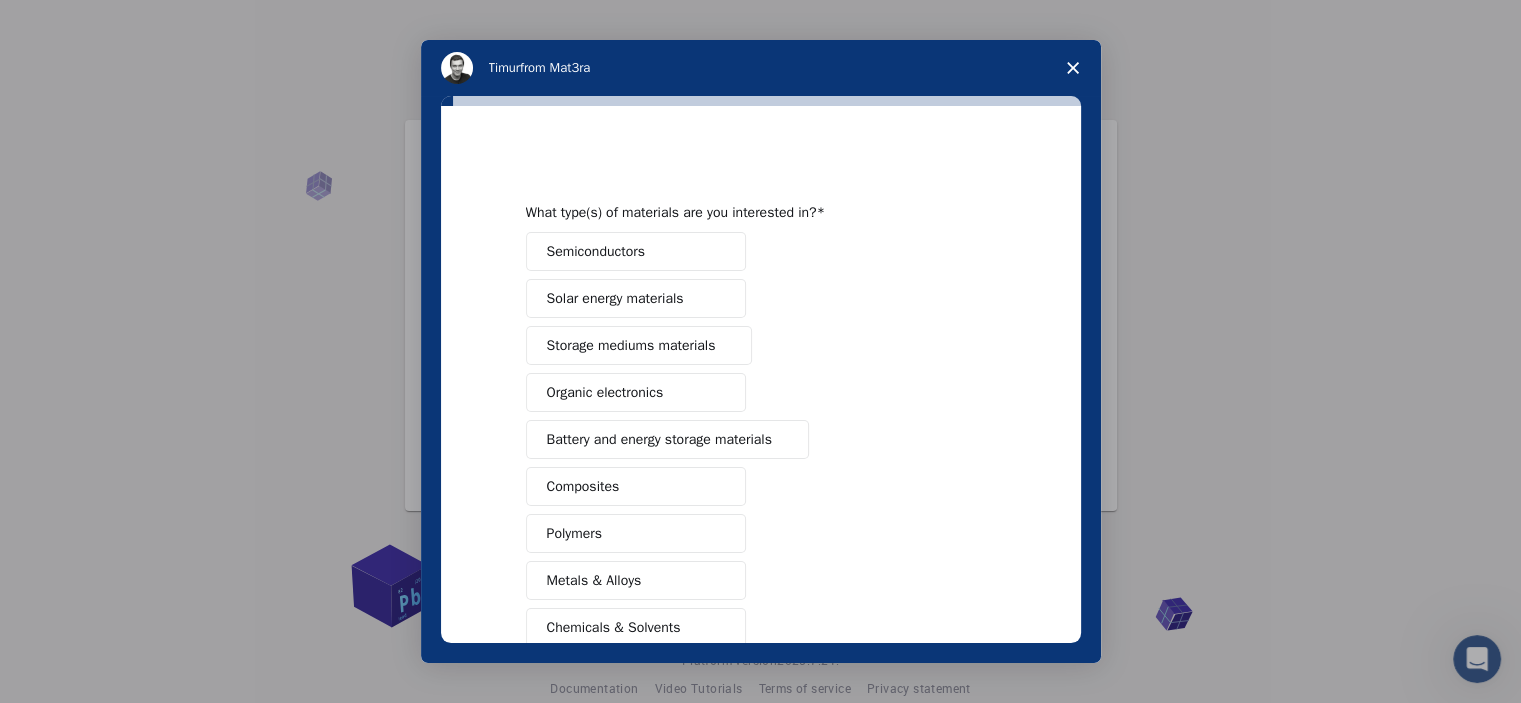 click on "Semiconductors" at bounding box center (636, 251) 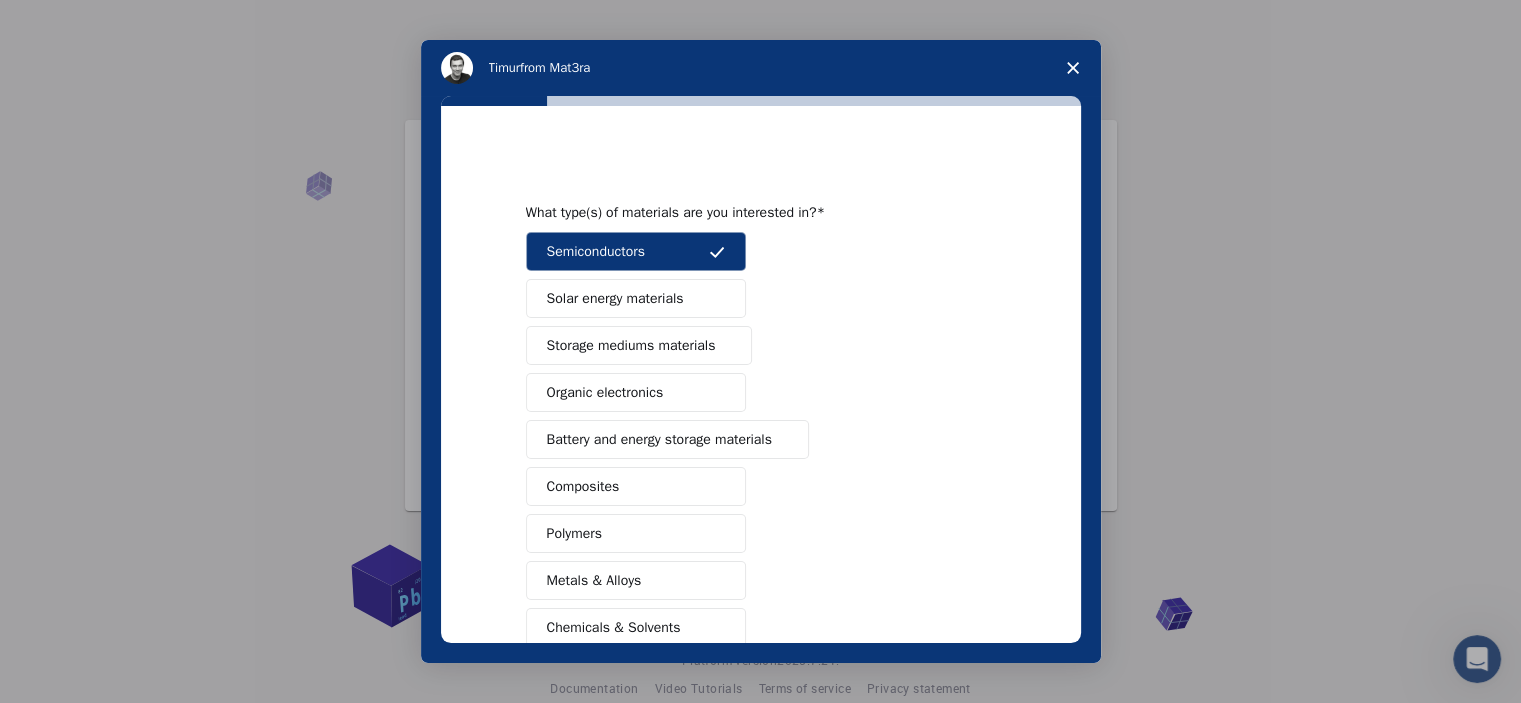 click on "Solar energy materials" at bounding box center (615, 298) 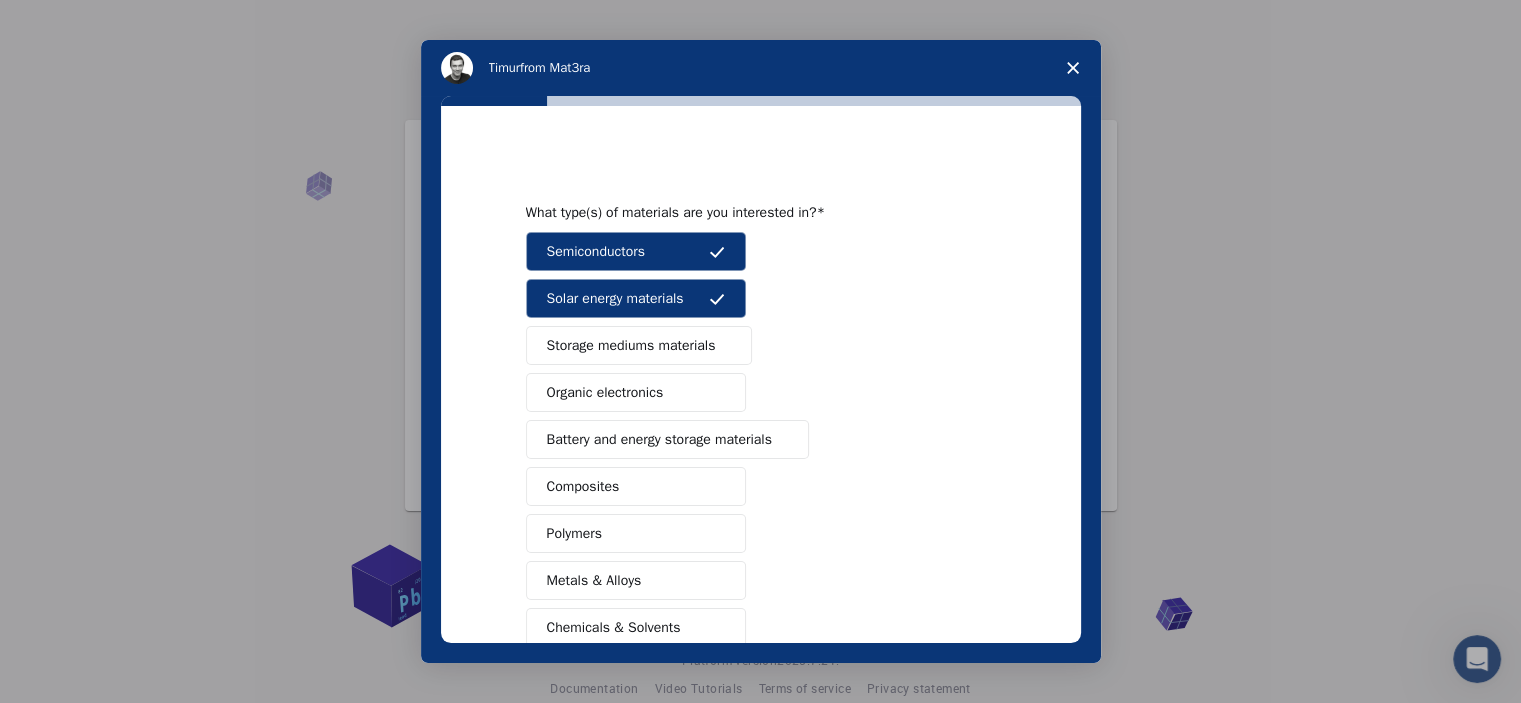 drag, startPoint x: 620, startPoint y: 337, endPoint x: 611, endPoint y: 374, distance: 38.078865 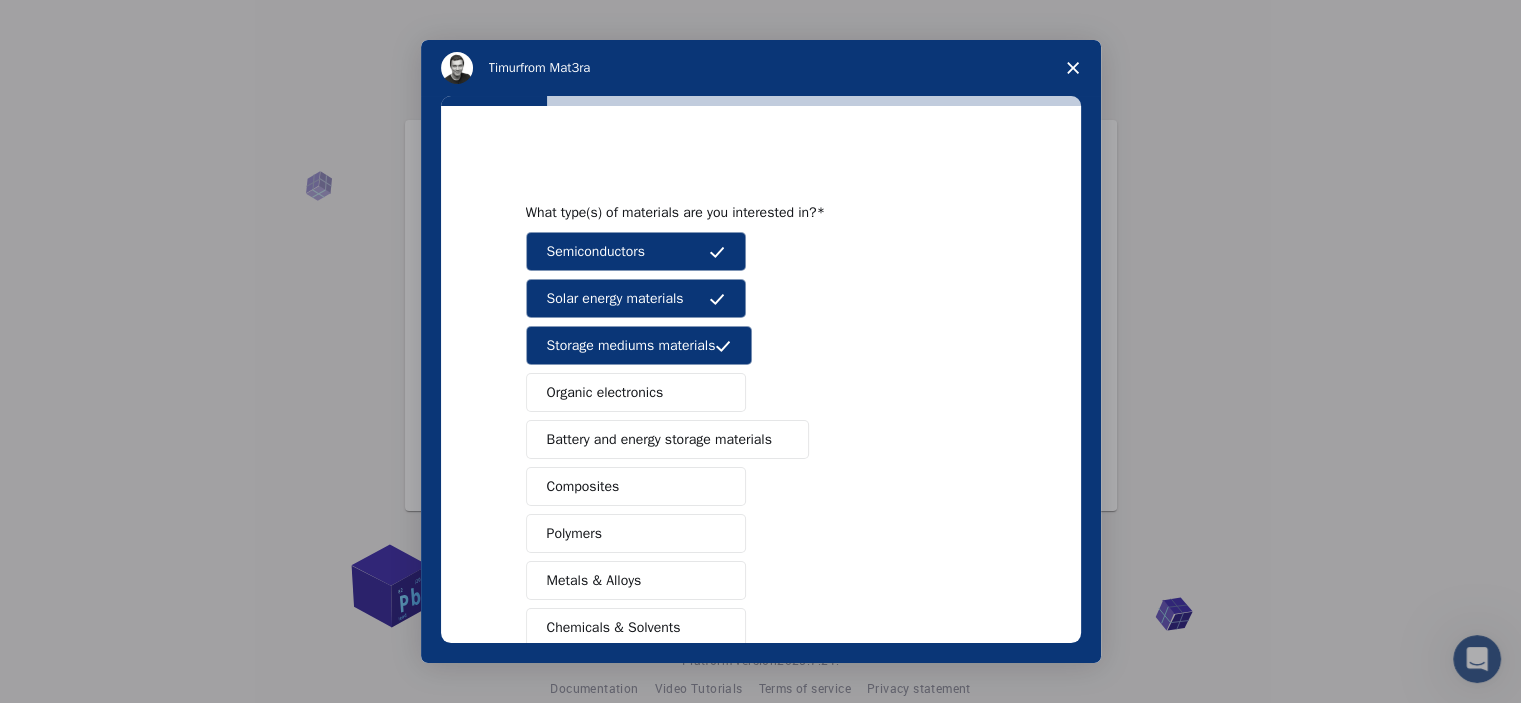 click on "Organic electronics" at bounding box center [605, 392] 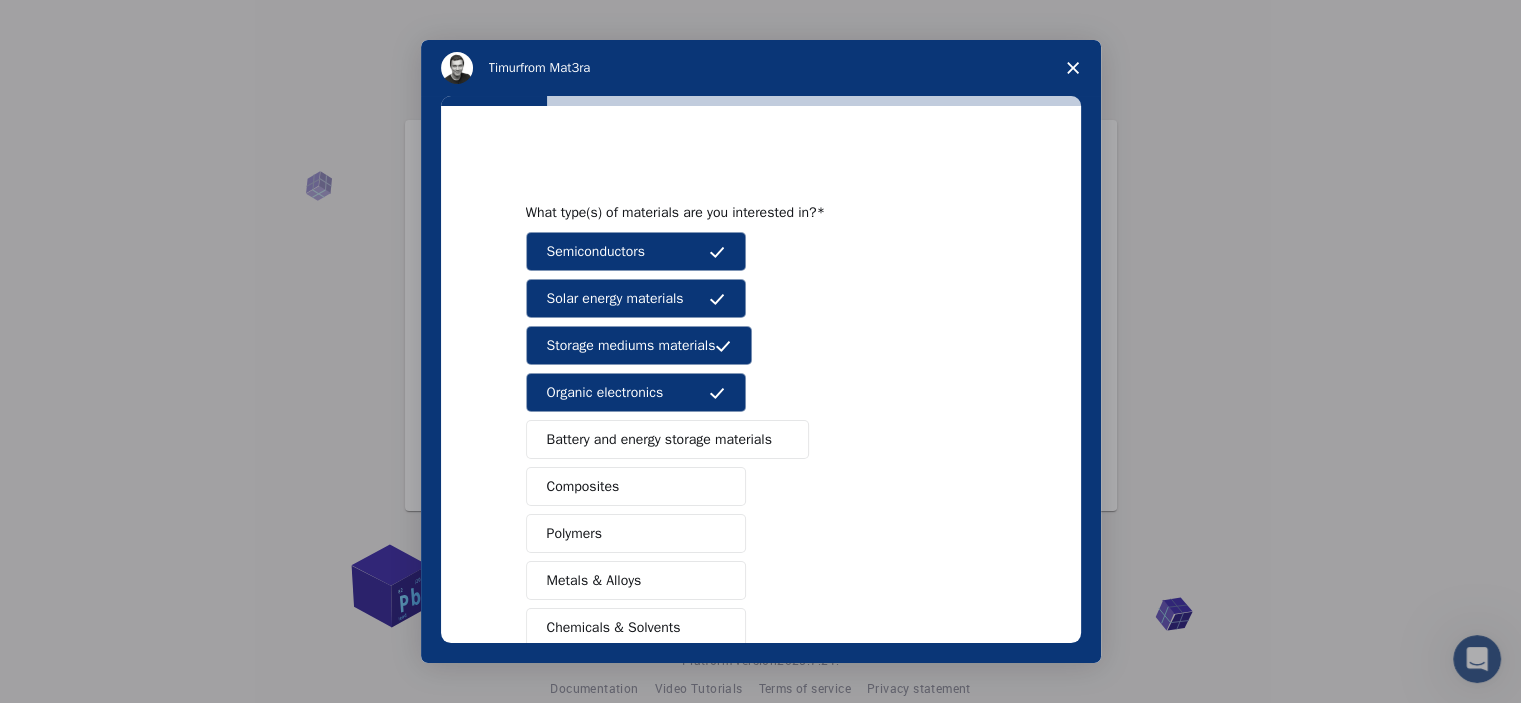 click on "Battery and energy storage materials" at bounding box center (659, 439) 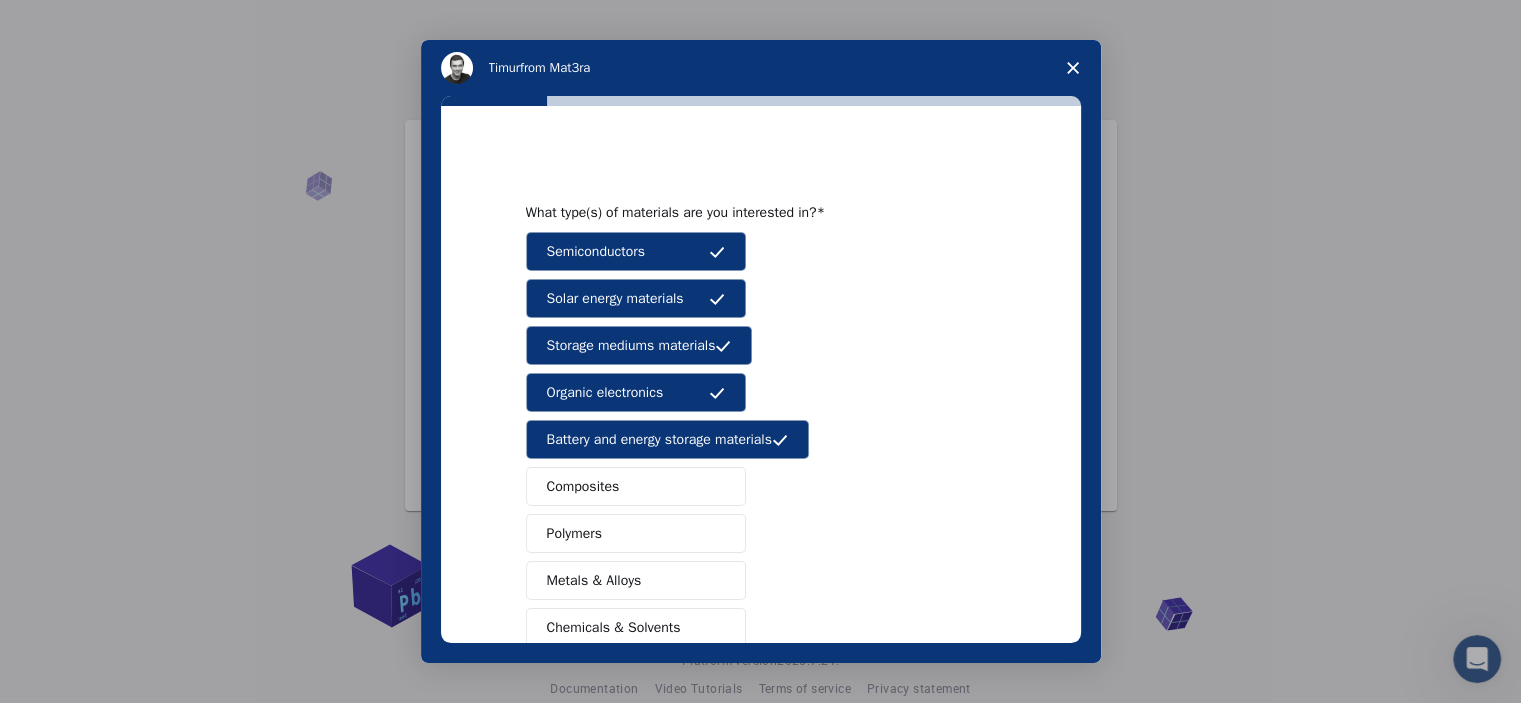 drag, startPoint x: 589, startPoint y: 486, endPoint x: 589, endPoint y: 501, distance: 15 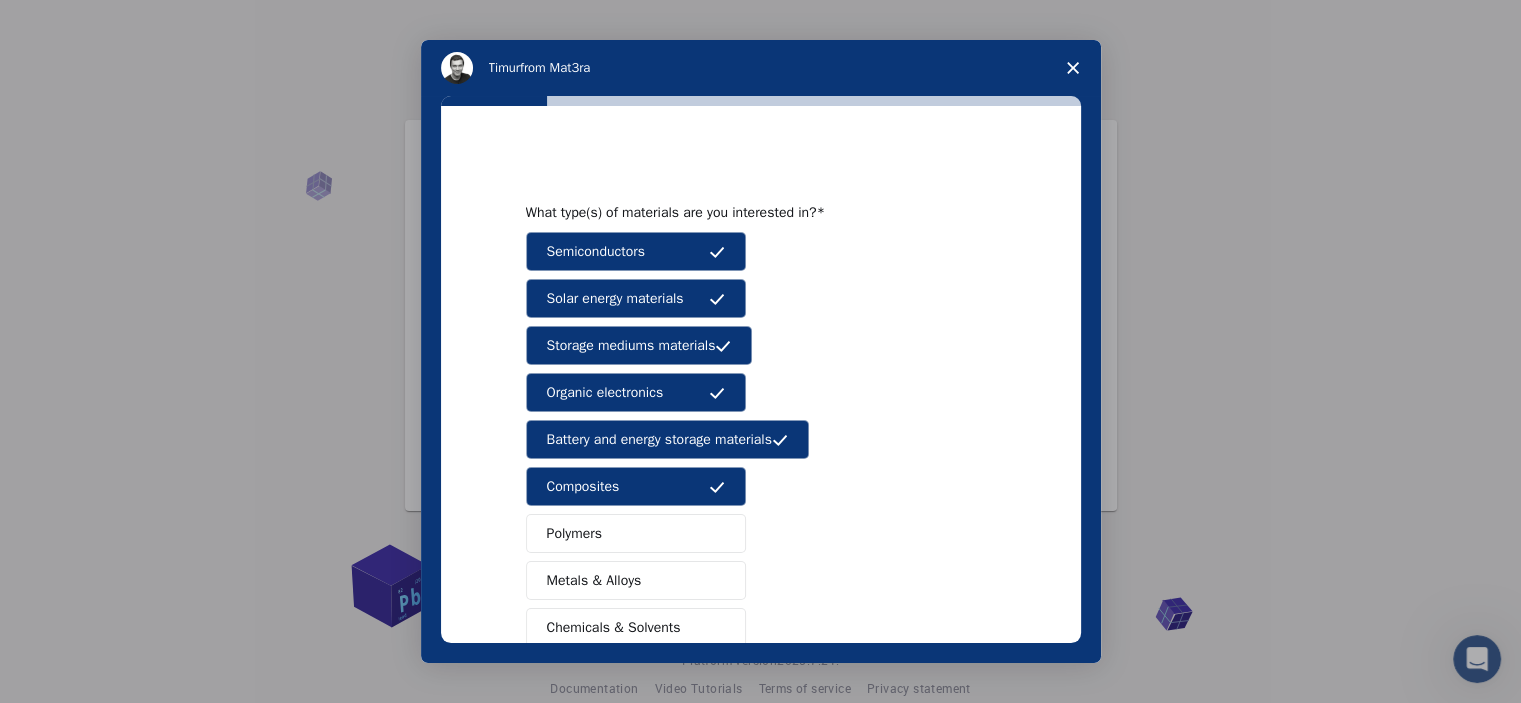 drag, startPoint x: 589, startPoint y: 531, endPoint x: 585, endPoint y: 571, distance: 40.1995 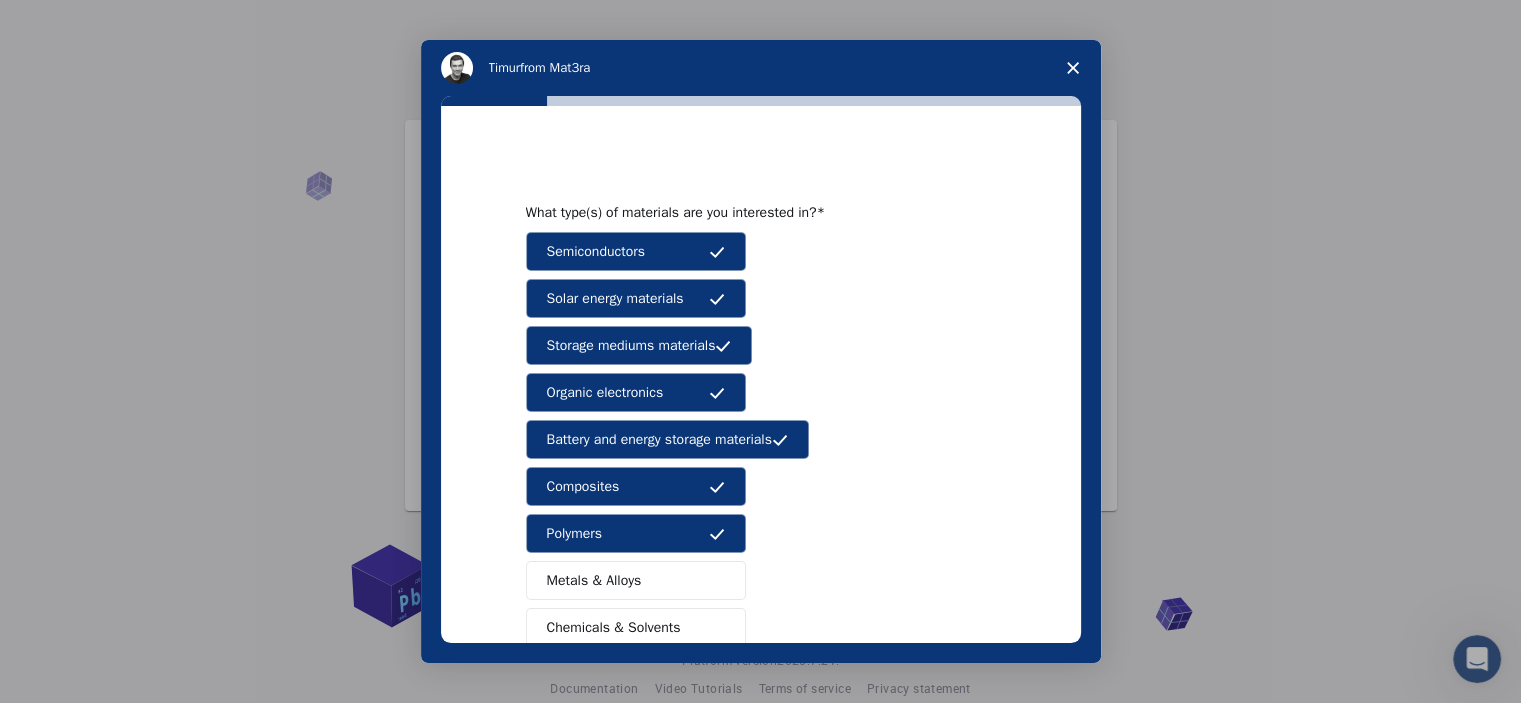 drag, startPoint x: 585, startPoint y: 571, endPoint x: 585, endPoint y: 582, distance: 11 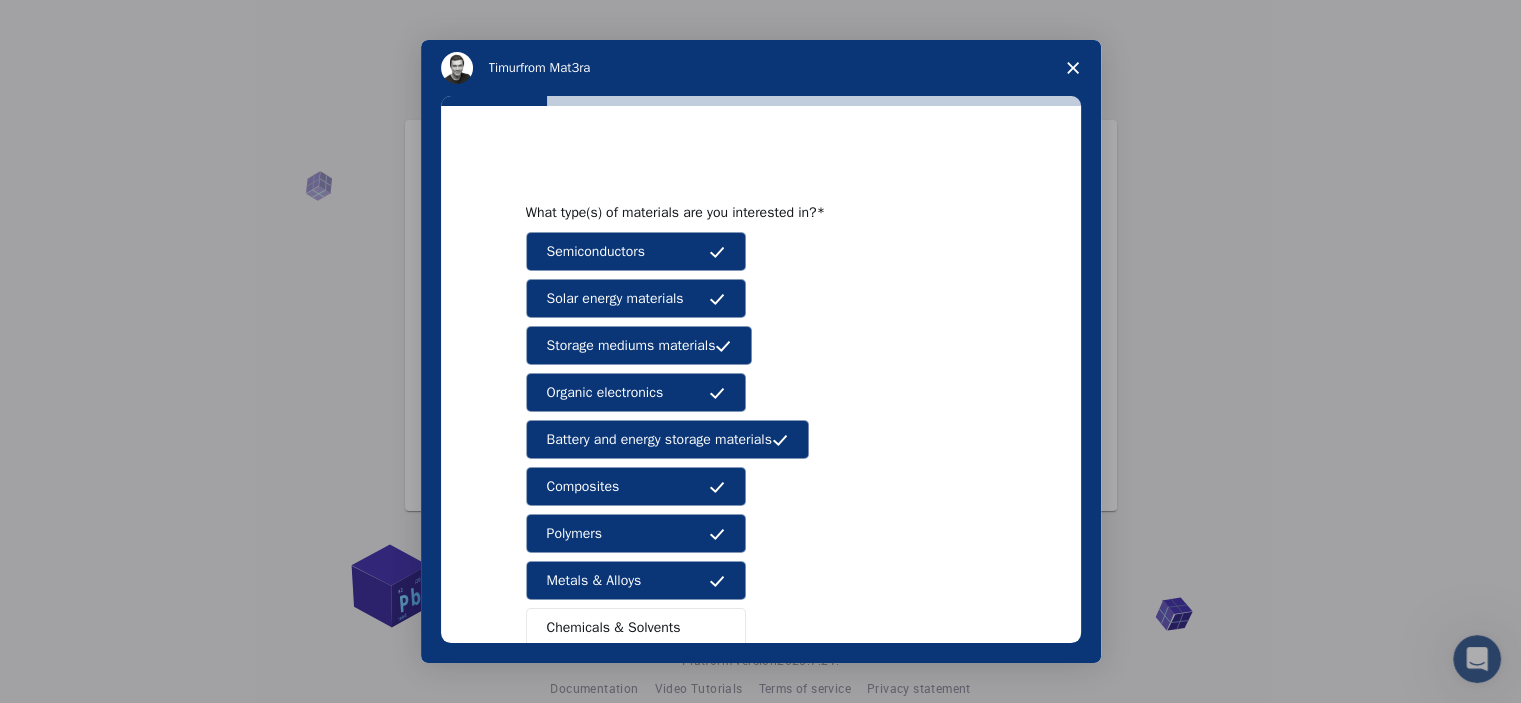 click on "Chemicals & Solvents" at bounding box center [614, 627] 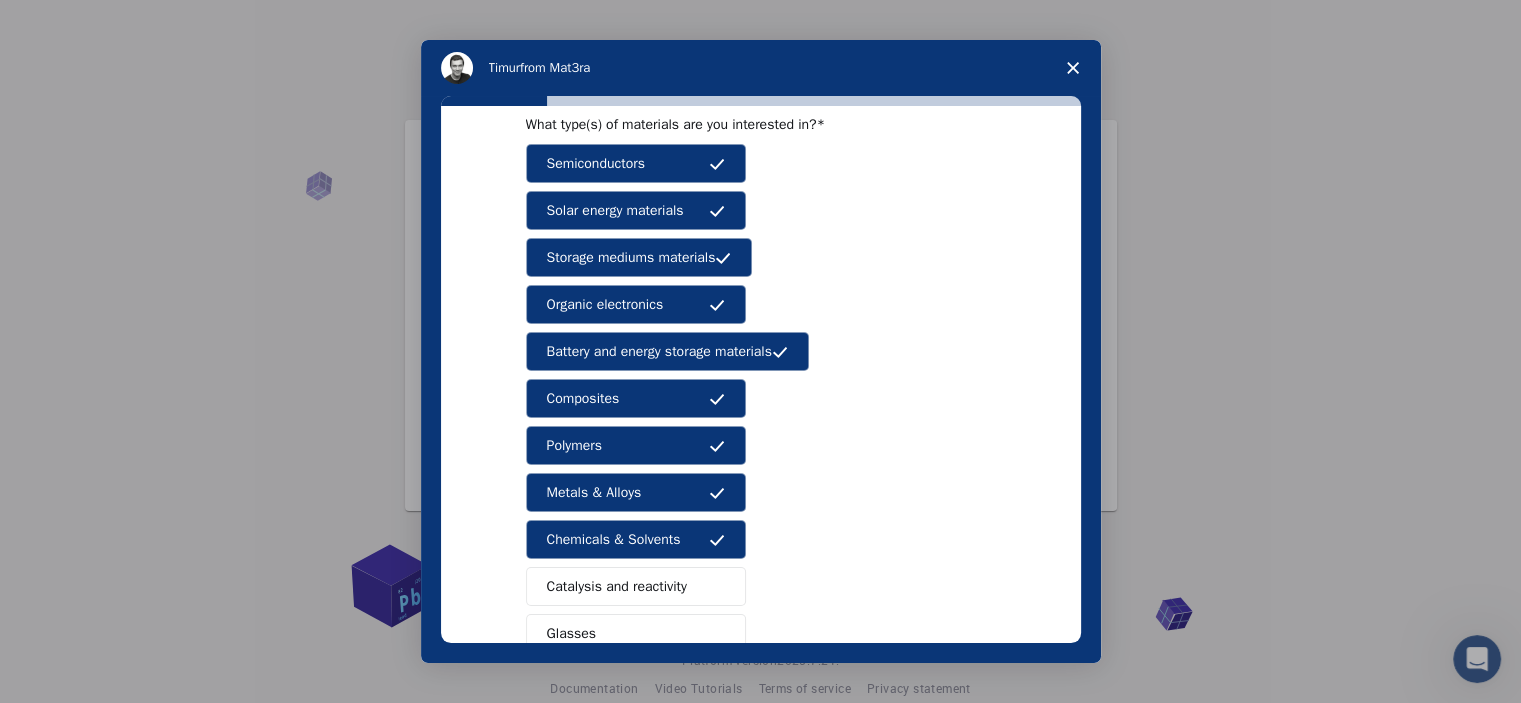 scroll, scrollTop: 256, scrollLeft: 0, axis: vertical 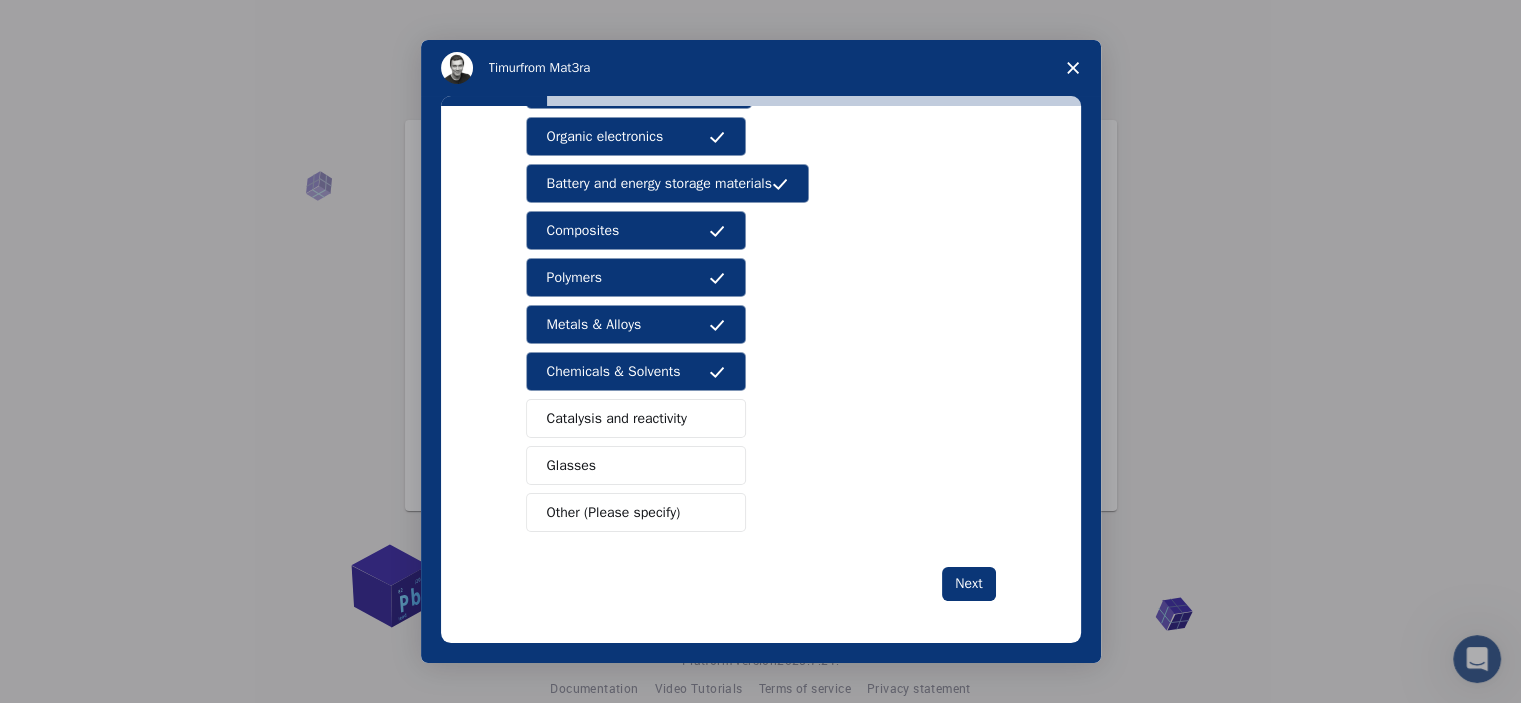 click on "Catalysis and reactivity" at bounding box center [617, 418] 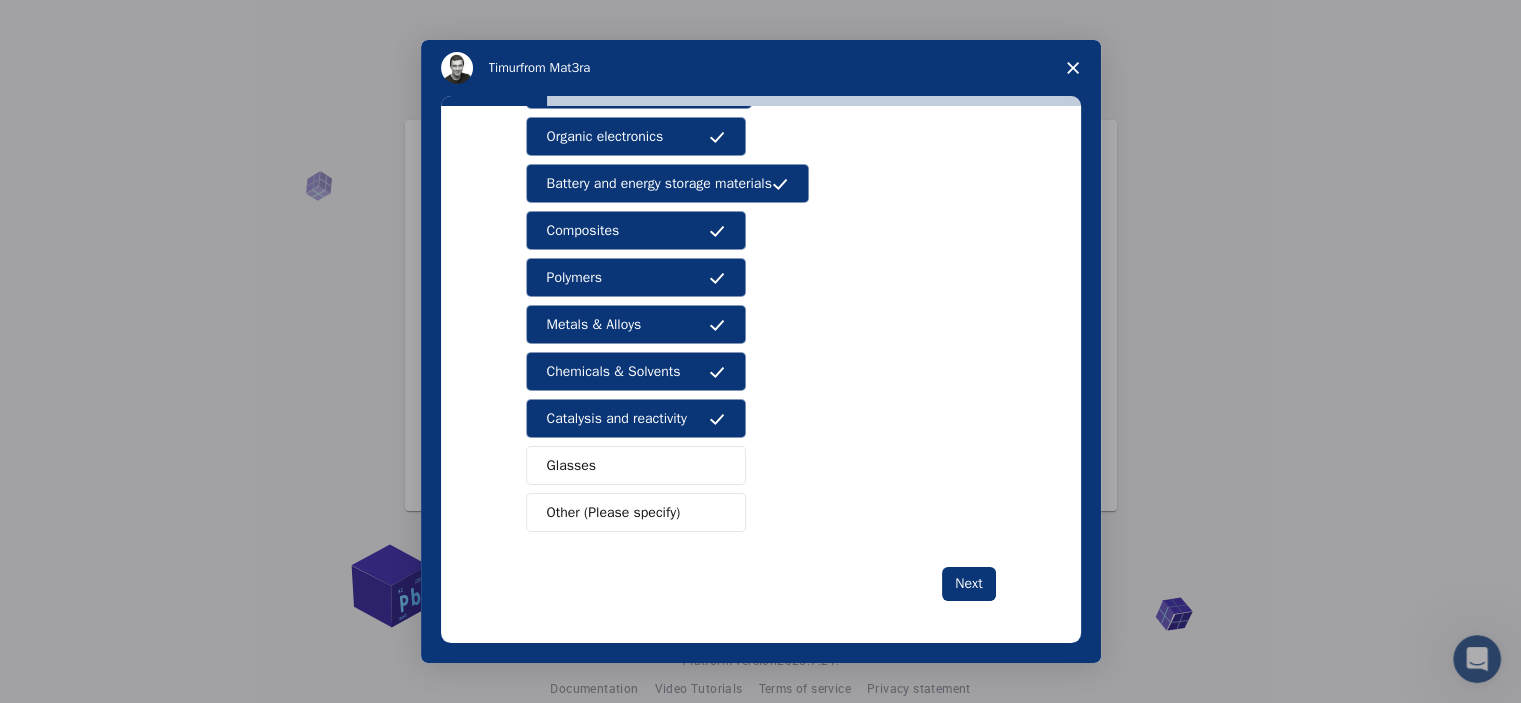 drag, startPoint x: 610, startPoint y: 451, endPoint x: 610, endPoint y: 499, distance: 48 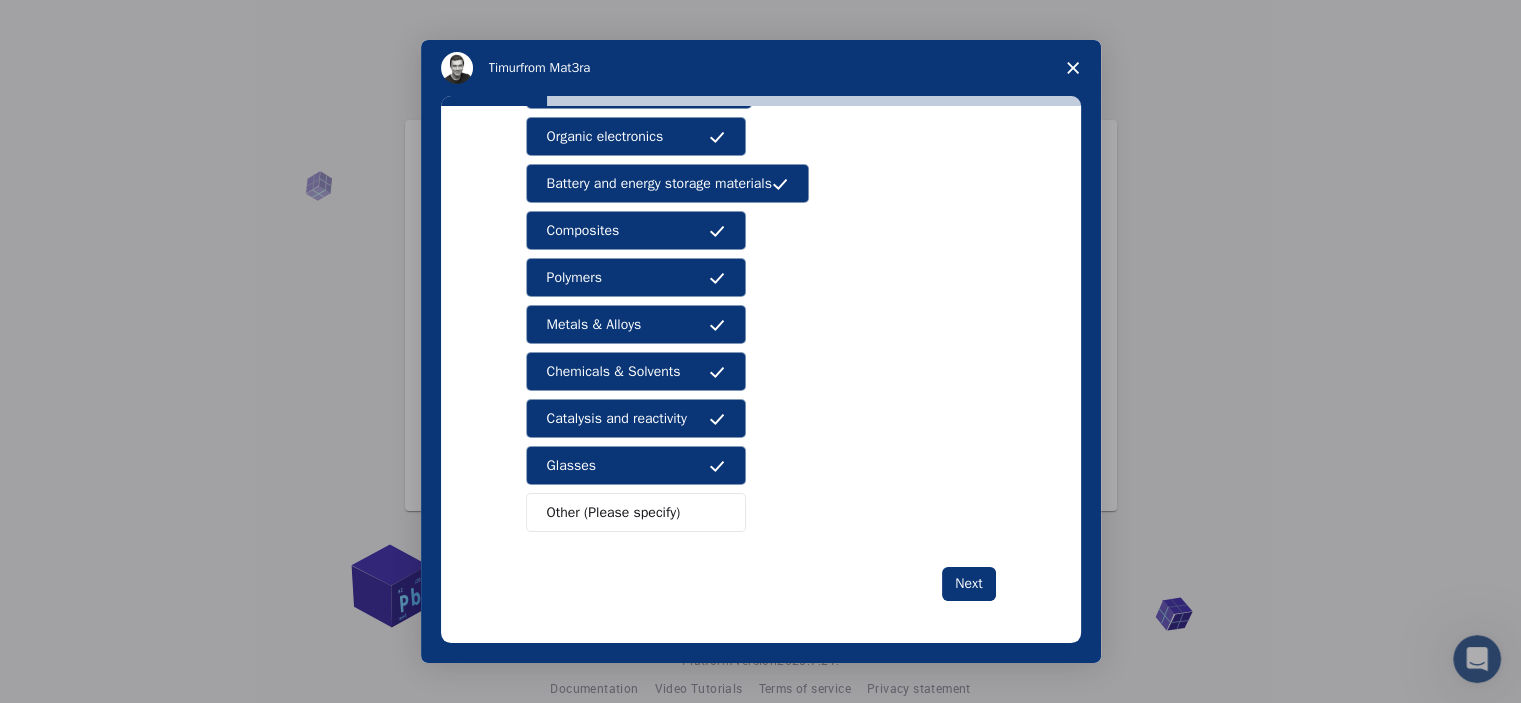 drag, startPoint x: 613, startPoint y: 519, endPoint x: 639, endPoint y: 535, distance: 30.528675 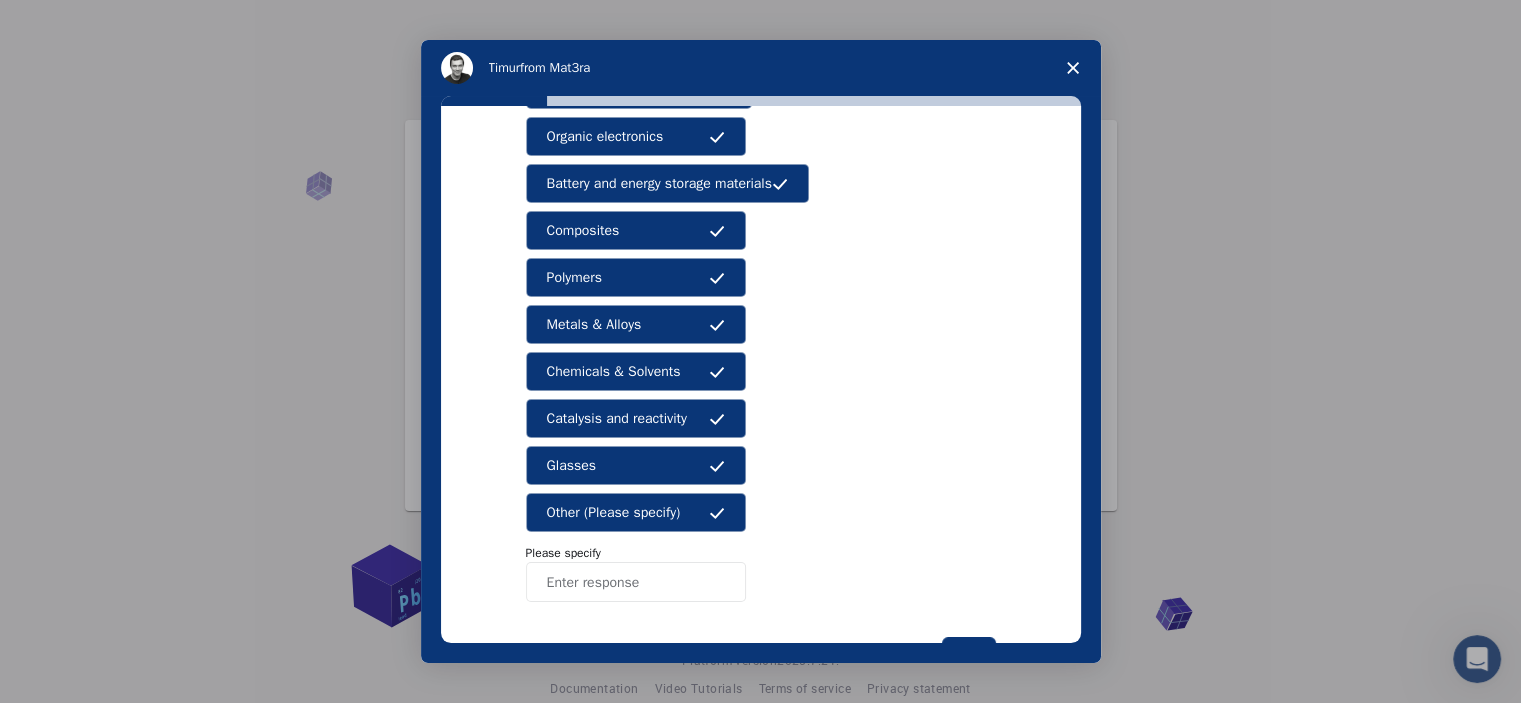 scroll, scrollTop: 327, scrollLeft: 0, axis: vertical 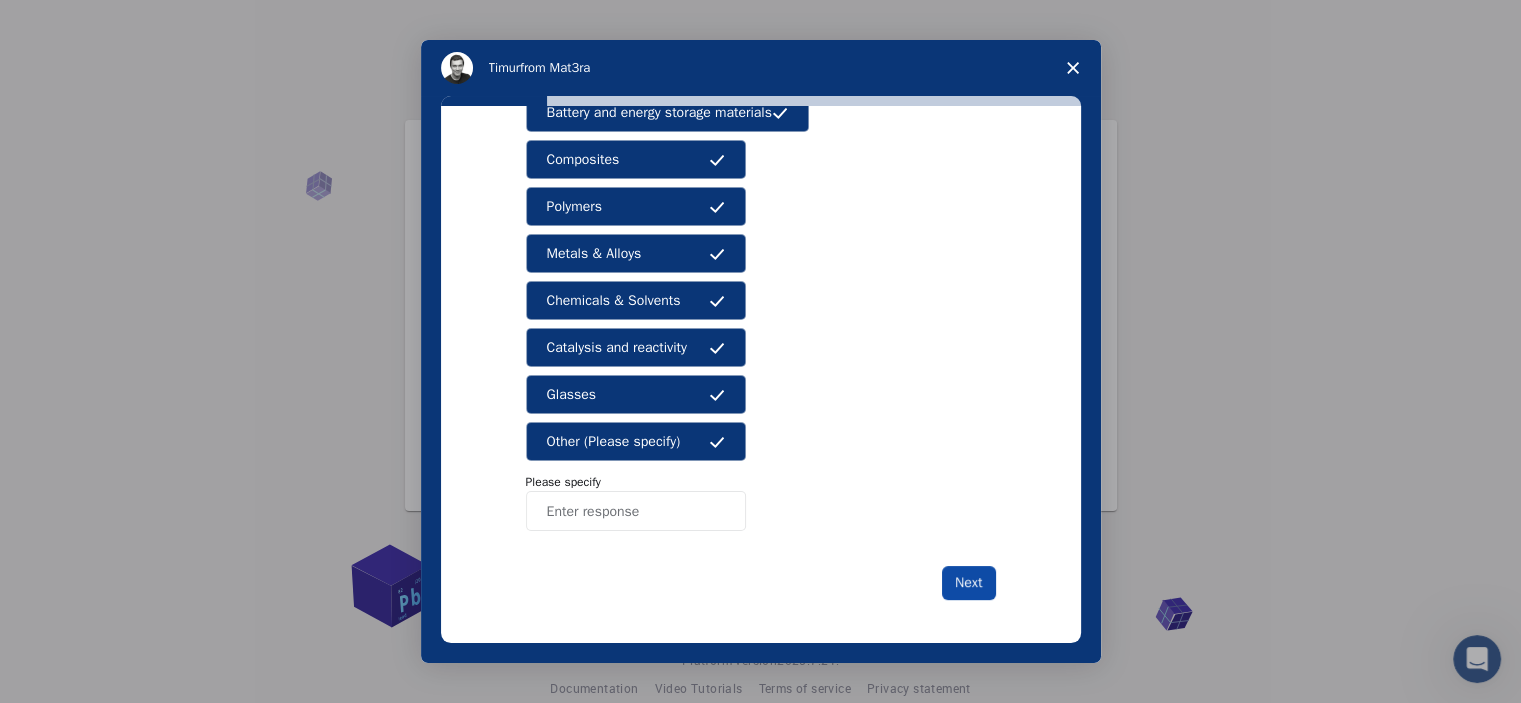 click on "Next" at bounding box center (968, 583) 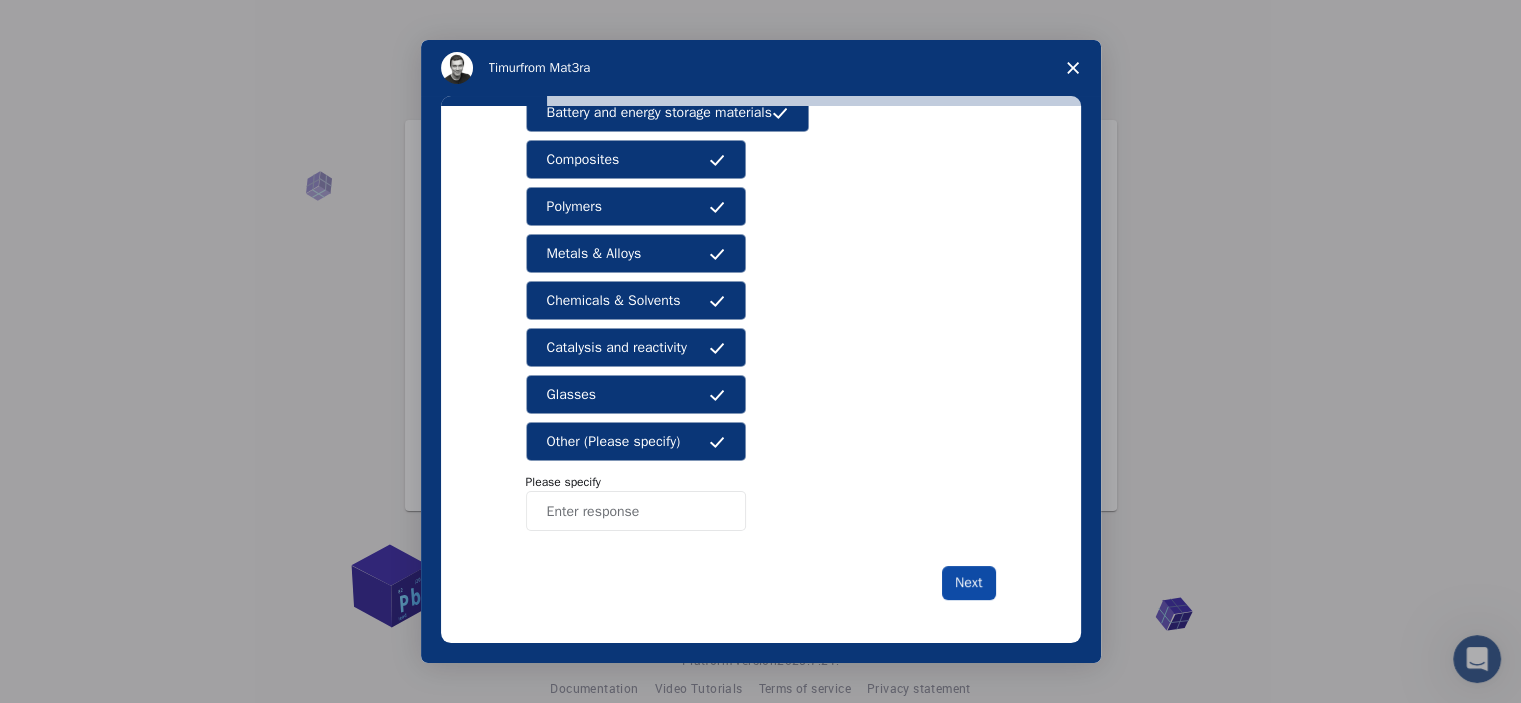 scroll, scrollTop: 0, scrollLeft: 0, axis: both 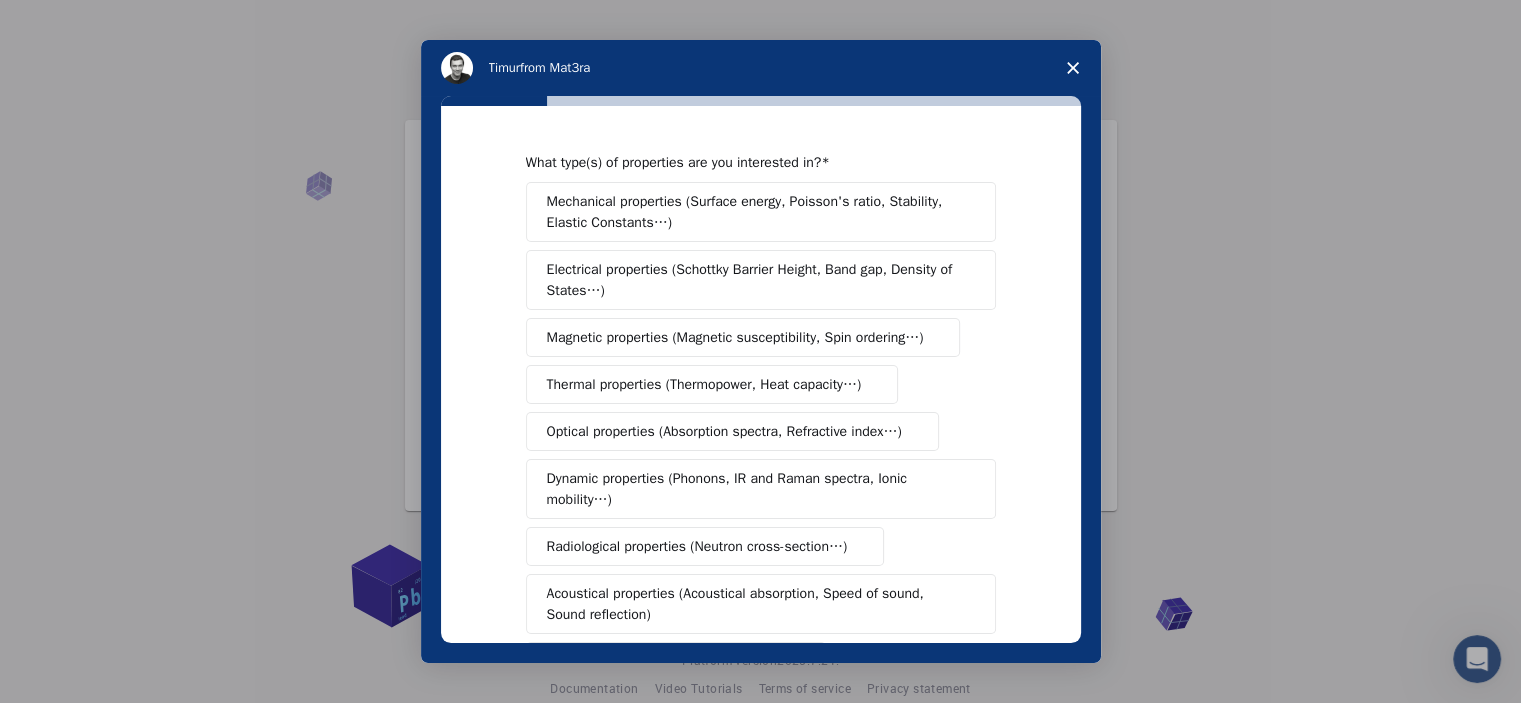 click 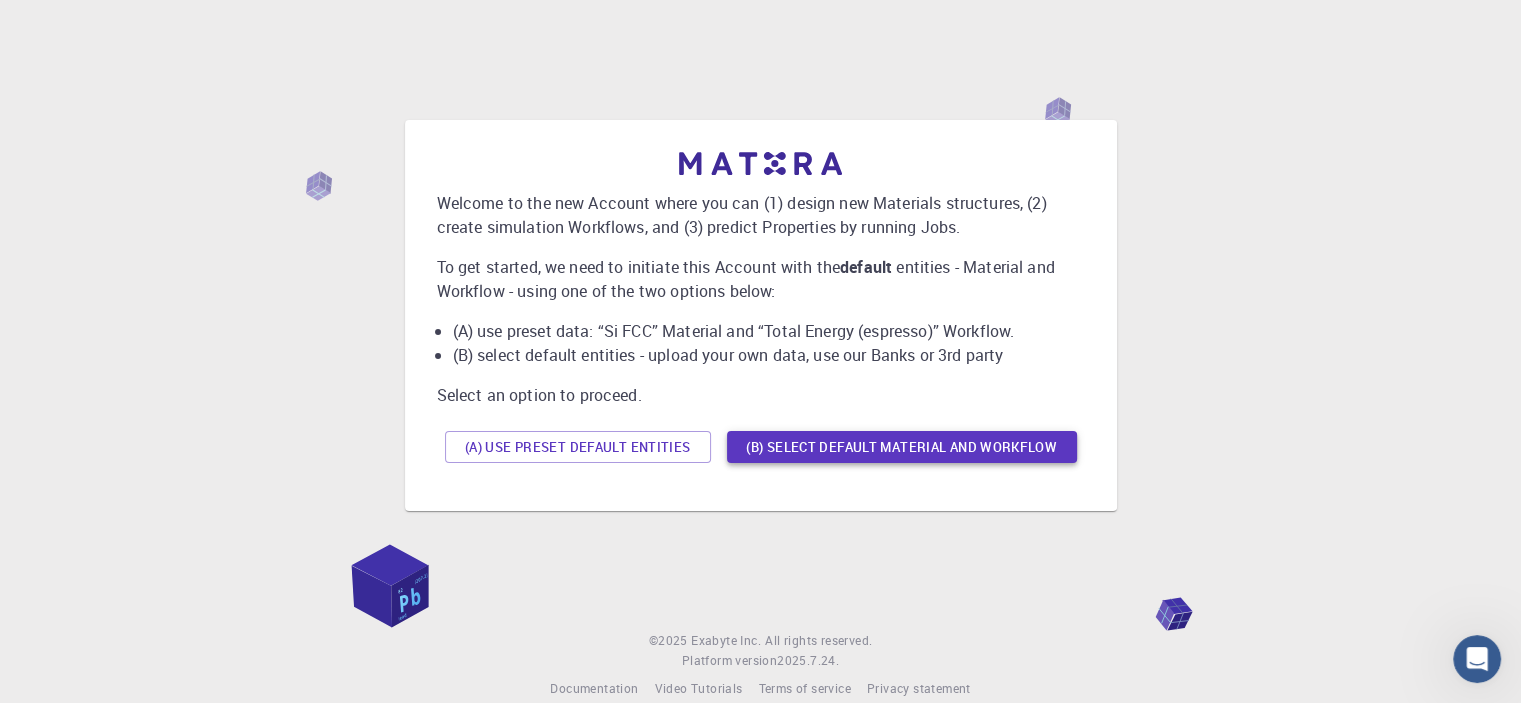 click on "(B) Select default material and workflow" at bounding box center (902, 447) 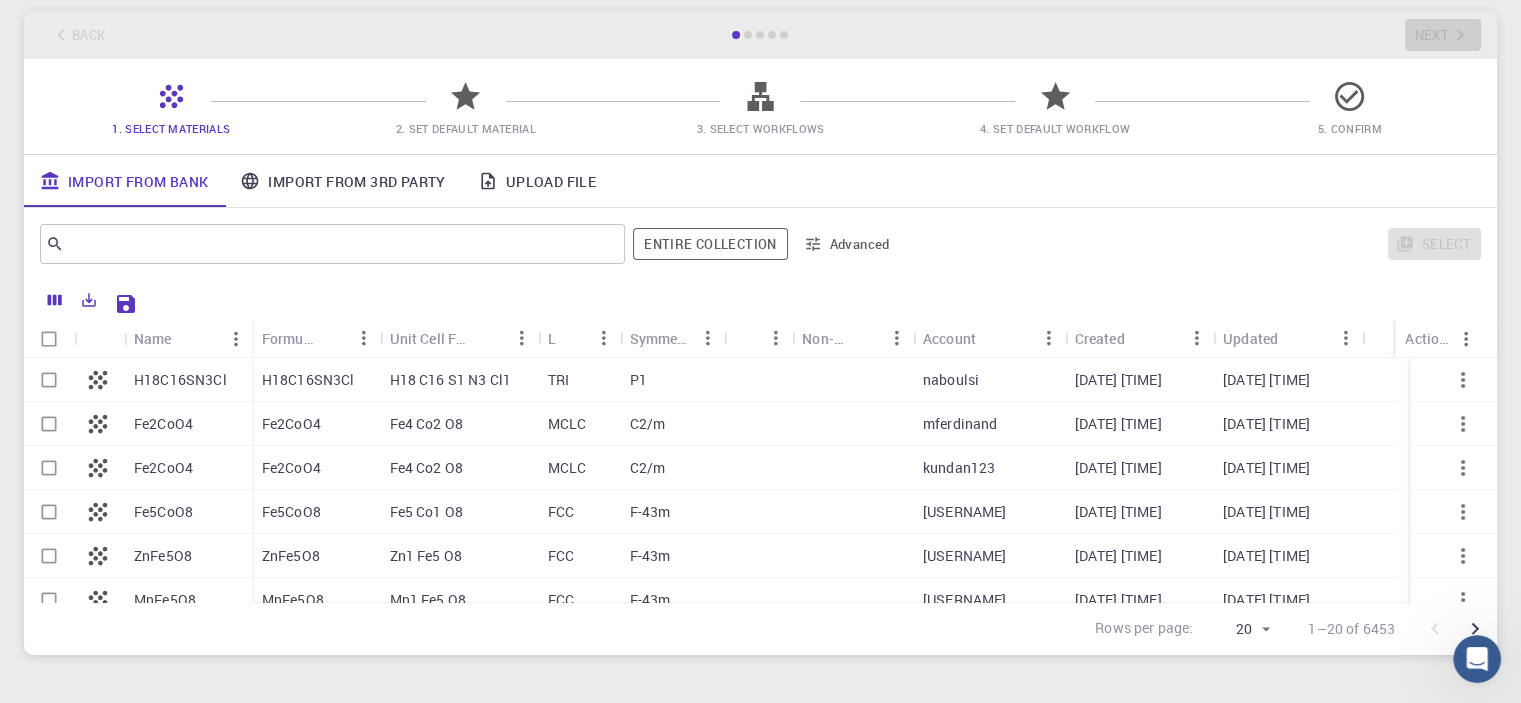scroll, scrollTop: 0, scrollLeft: 0, axis: both 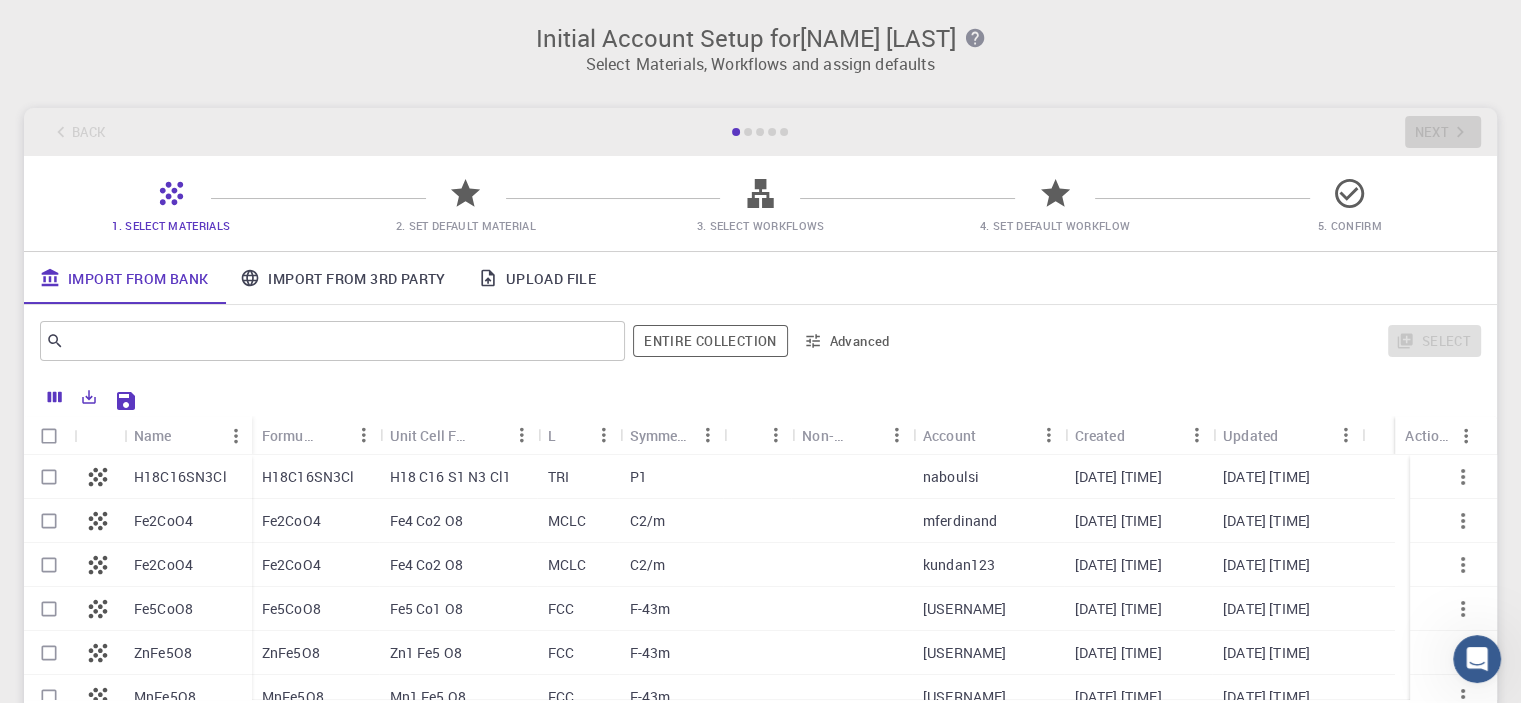 click on "Upload File" at bounding box center [537, 278] 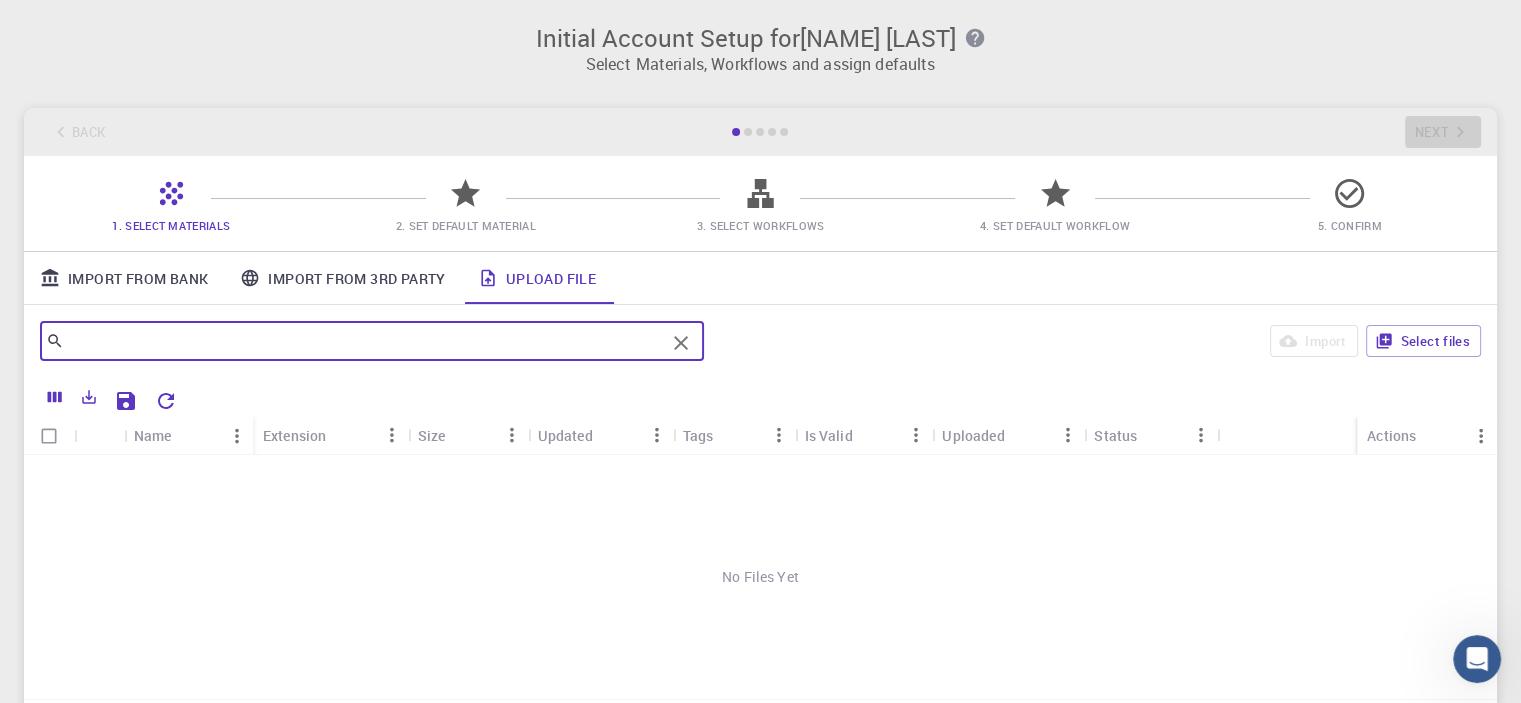 click at bounding box center (364, 341) 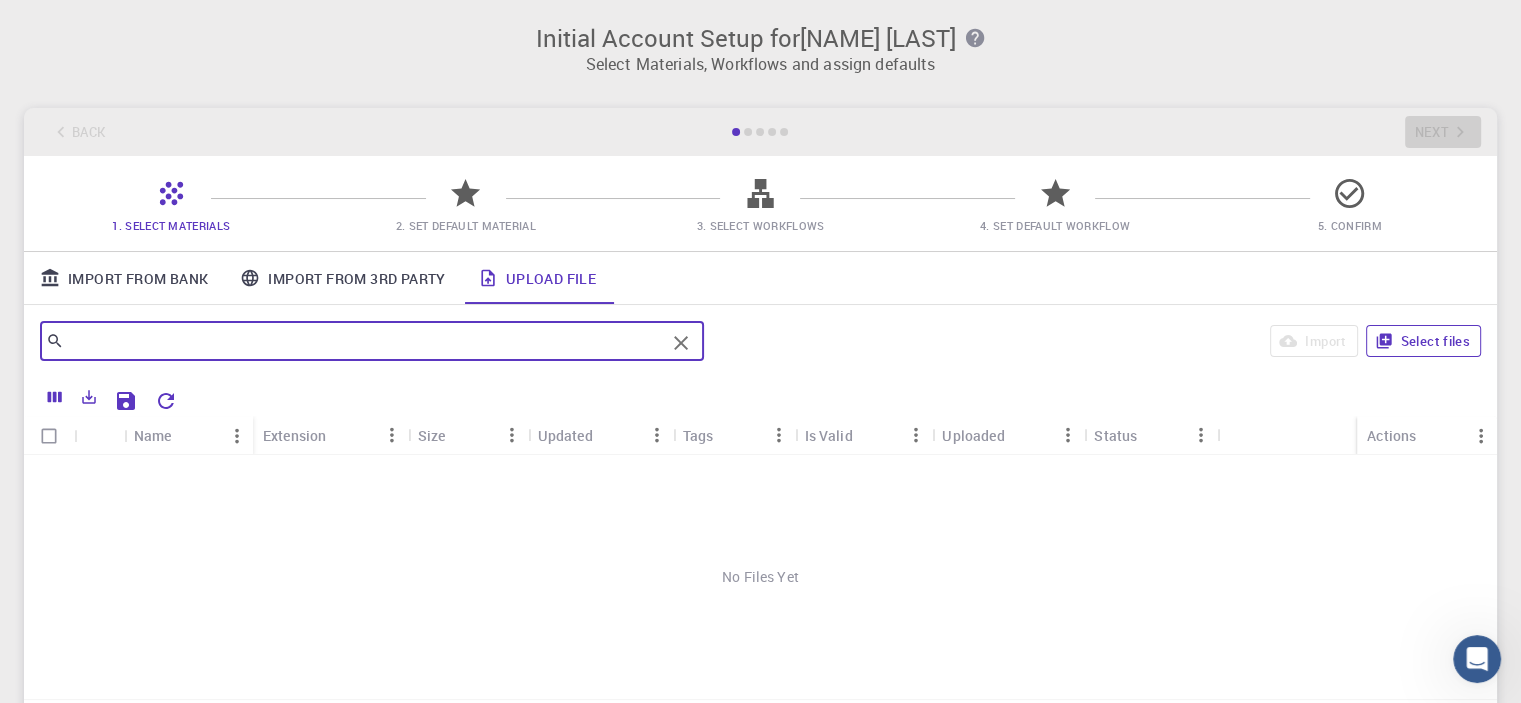 click on "Select files" at bounding box center [1423, 341] 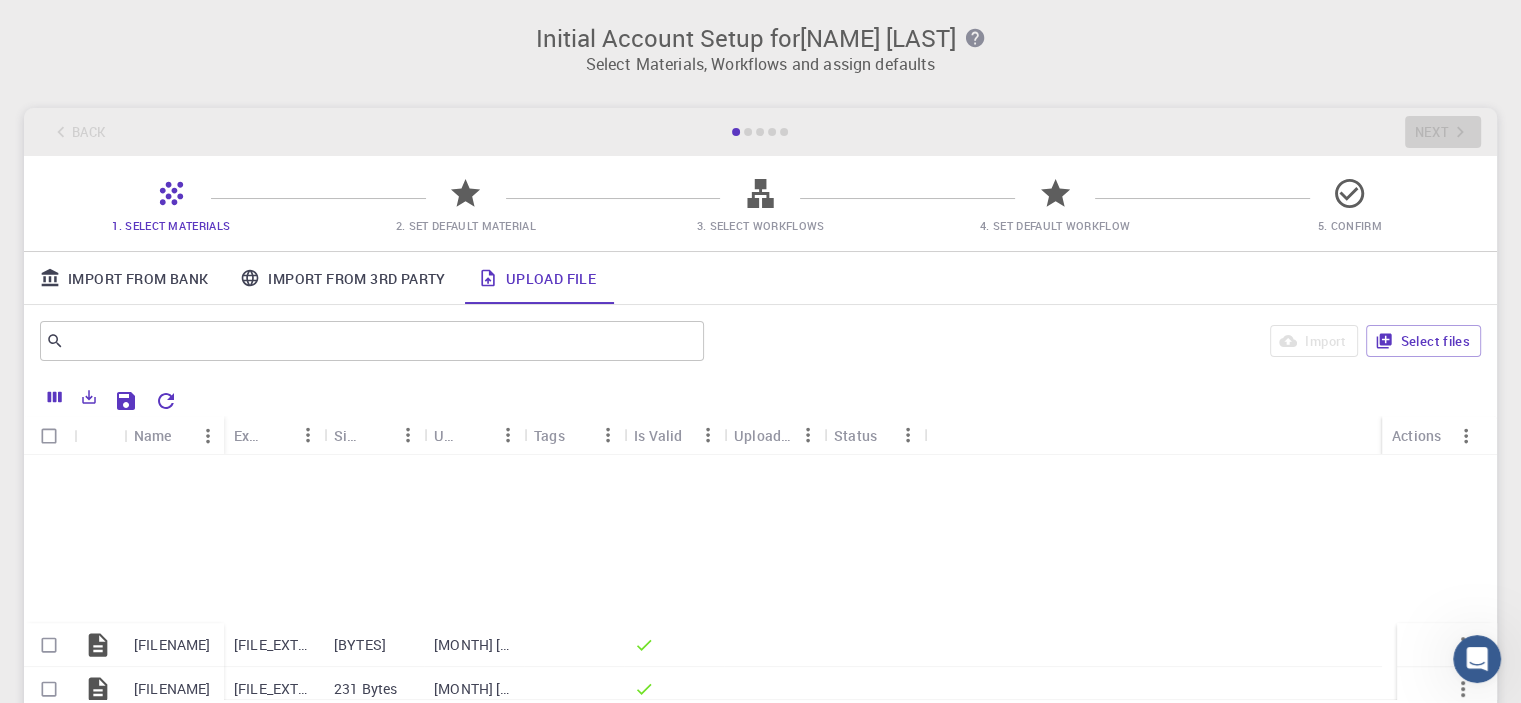 scroll, scrollTop: 1163, scrollLeft: 0, axis: vertical 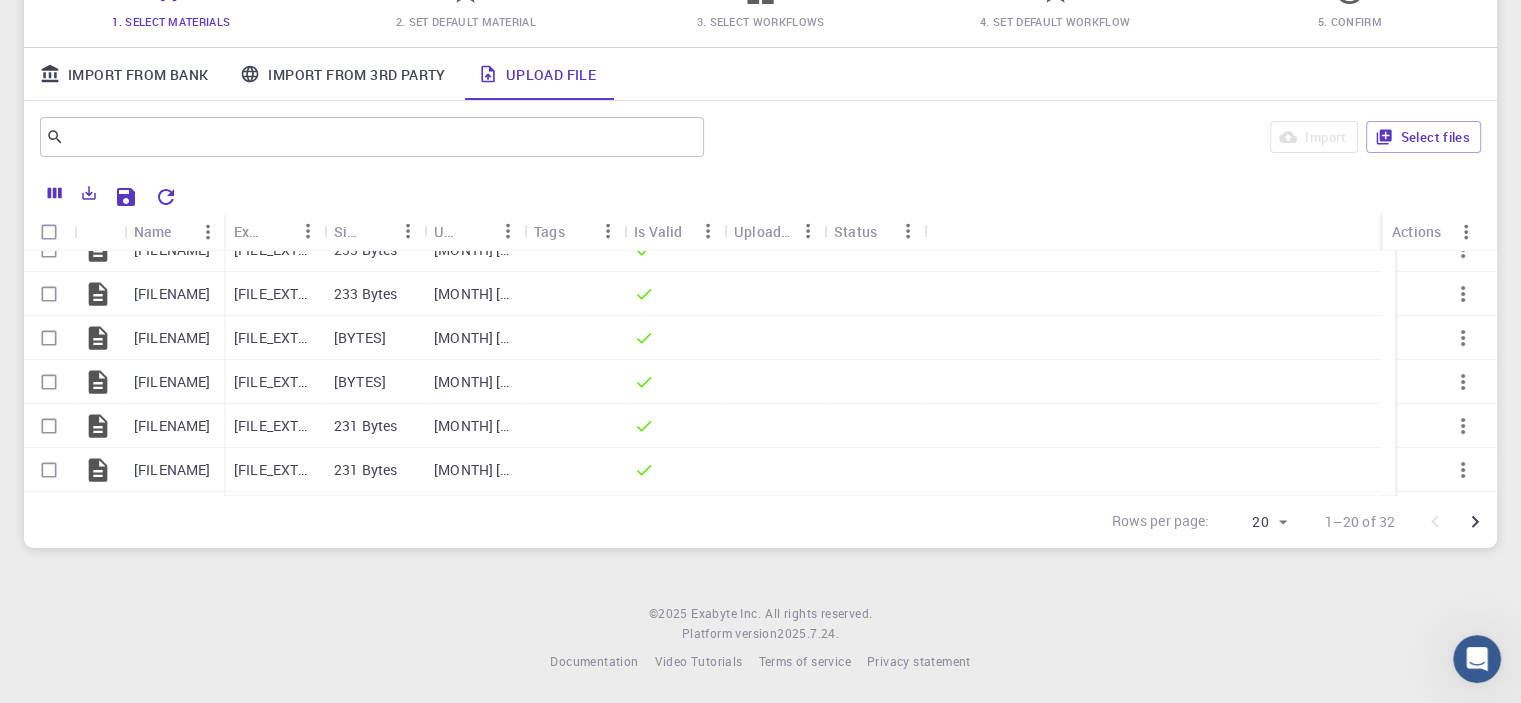 click on "Initial Account Setup for [NAME] [LAST] Select Materials, Workflows and assign defaults Back Next 1. Select Materials 2. Set Default Material 3. Select Workflows 4. Set Default Workflow 5. Confirm Import From Bank Import From 3rd Party Upload File ​ Import Select files Name Extension Size Updated Tags Is Valid Uploaded Status Actions 10.dat 11.dat 12.dat 13.dat 14.dat 15.dat 16.dat 17.dat 18.dat 19.dat 20.dat dat 233 Bytes Aug 6, 2025, 14:19 PM dat 233 Bytes Aug 6, 2025, 14:19 PM dat 232 Bytes Aug 6, 2025, 14:19 PM dat 232 Bytes Aug 6, 2025, 14:19 PM dat 231 Bytes Aug 6, 2025, 14:19 PM dat 231 Bytes Aug 6, 2025, 14:19 PM dat 232 Bytes Aug 6, 2025, 14:19 PM dat 233 Bytes Aug 6, 2025, 14:19 PM dat 233 Bytes Aug 6, 2025, 14:19 PM dat 233 Bytes Aug 6, 2025, 14:19 PM dat 232 Bytes Aug 6, 2025, 14:19 PM Rows per page: 20 20 1–20 of 32 © 2025 Exabyte Inc. All rights reserved. Platform version 2025.7.24 . Documentation Video Tutorials Terms of service Privacy statement" at bounding box center [760, 250] 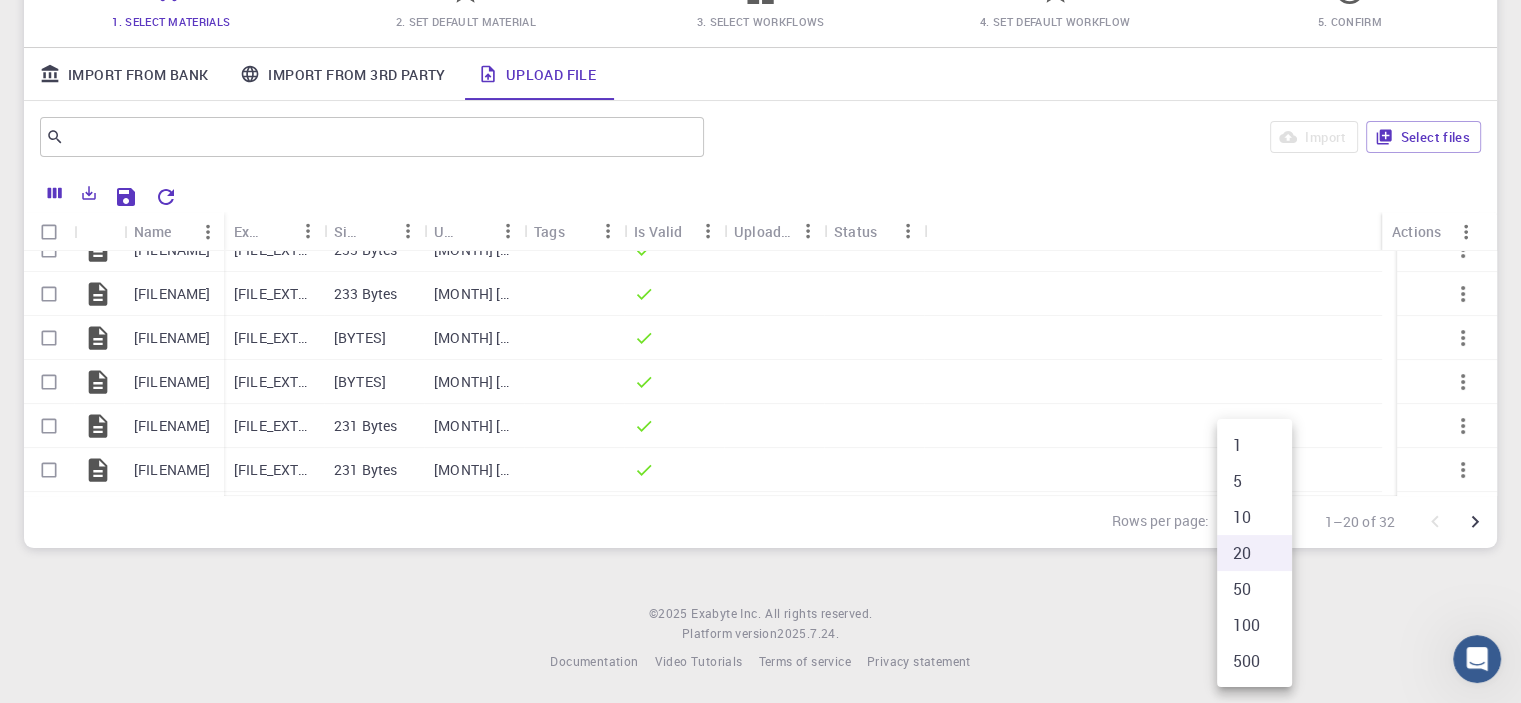 click at bounding box center [760, 351] 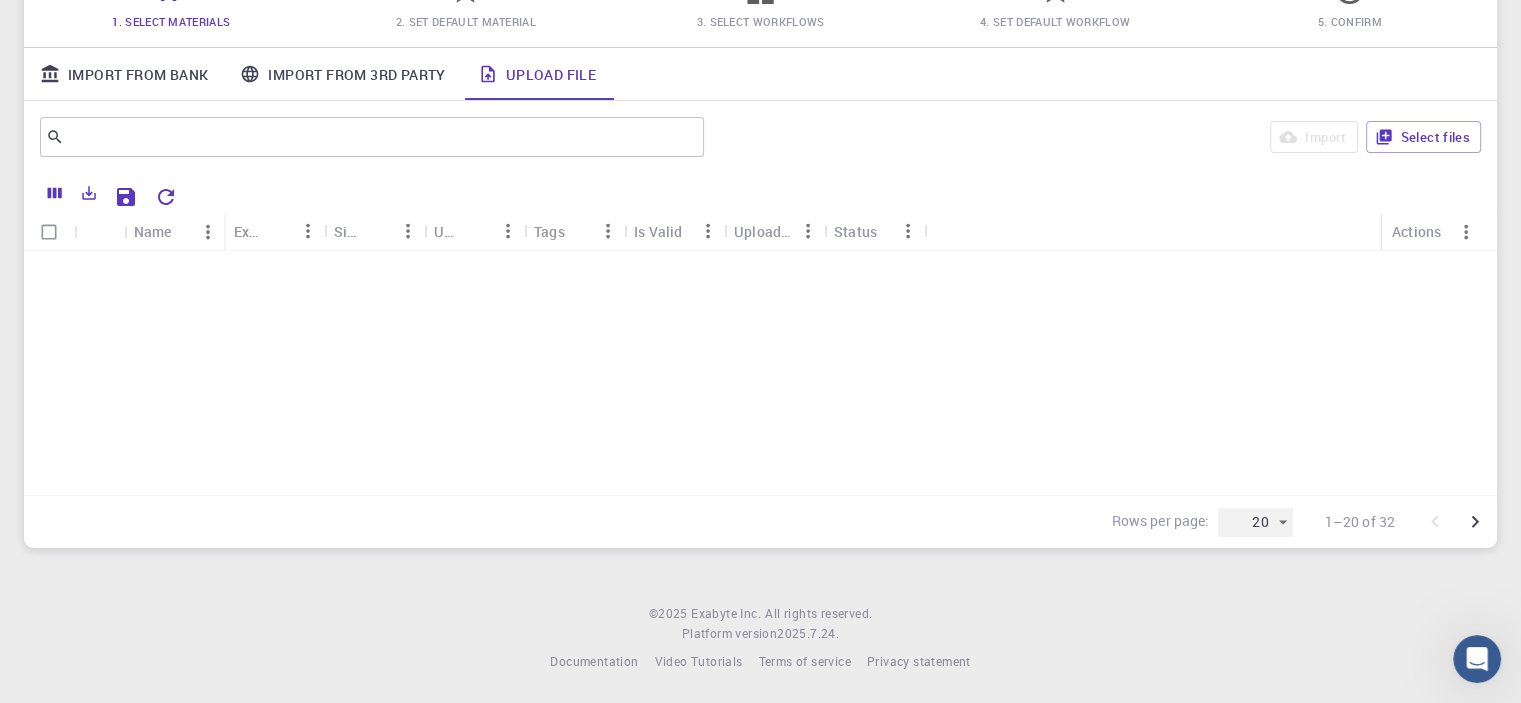 scroll, scrollTop: 0, scrollLeft: 0, axis: both 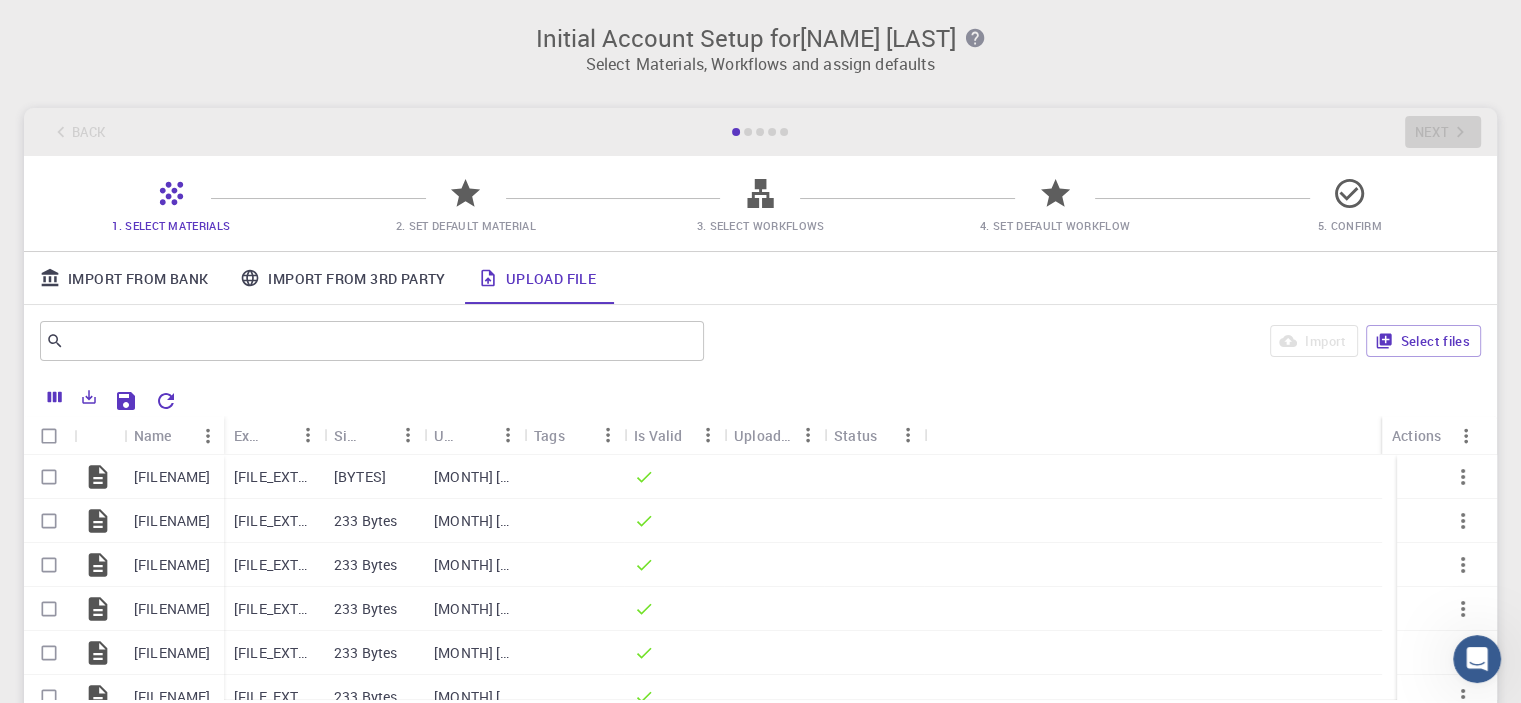 click 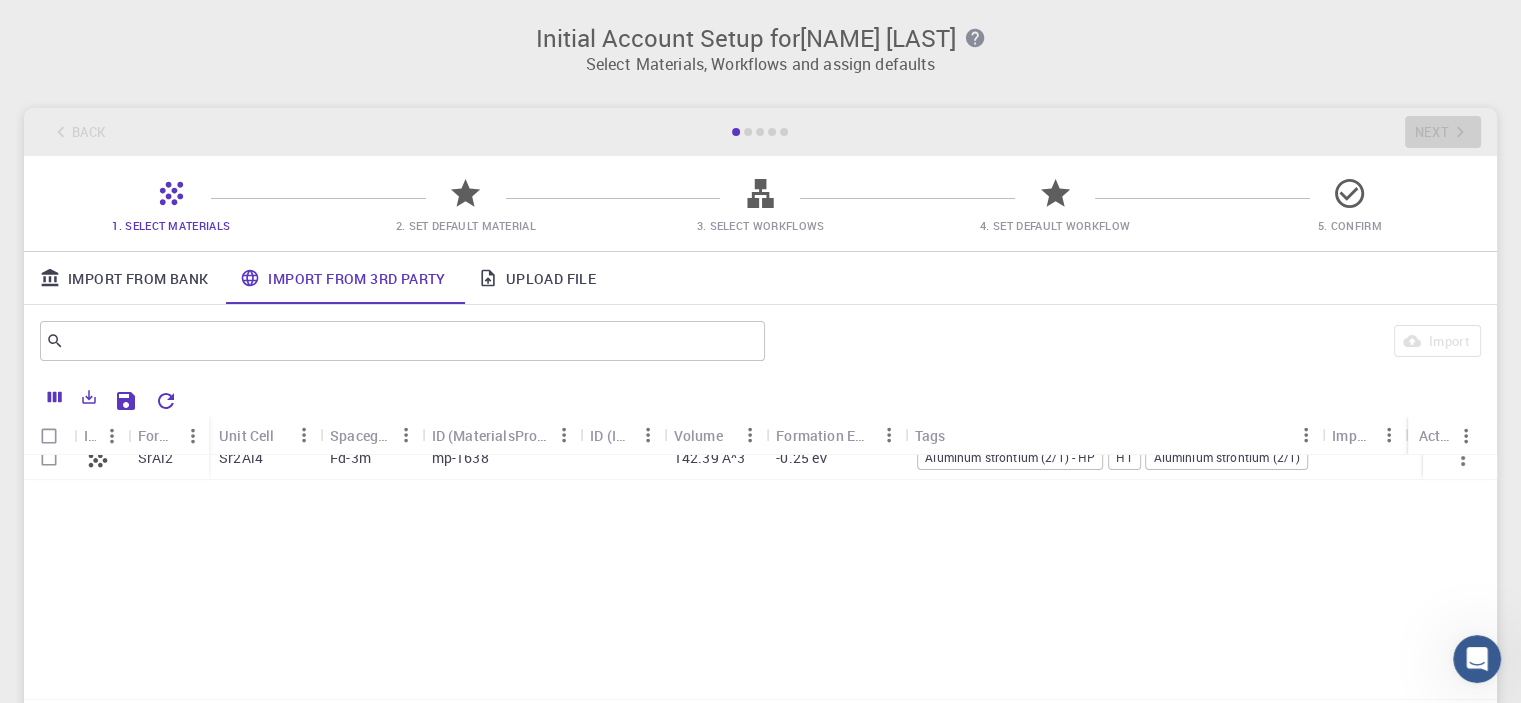 scroll, scrollTop: 135, scrollLeft: 0, axis: vertical 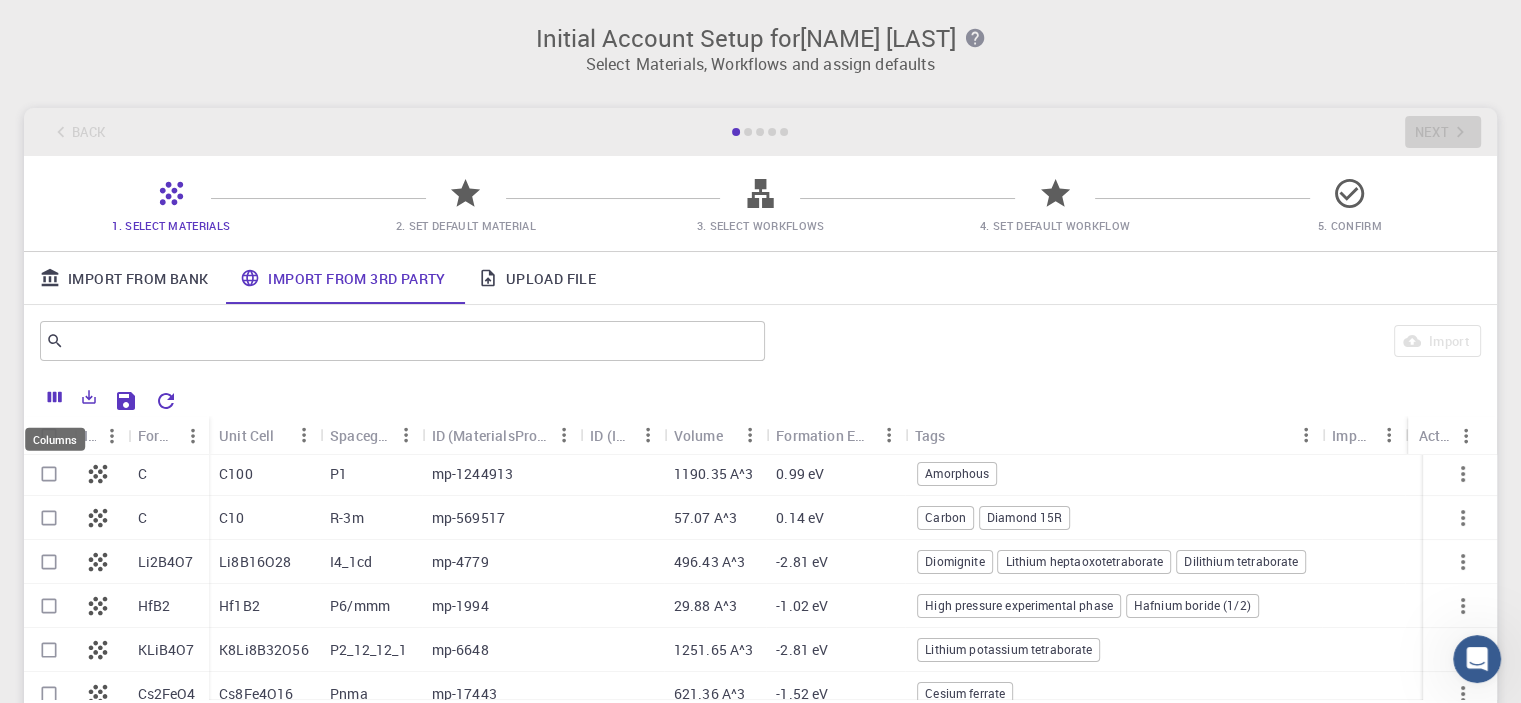 click at bounding box center [55, 397] 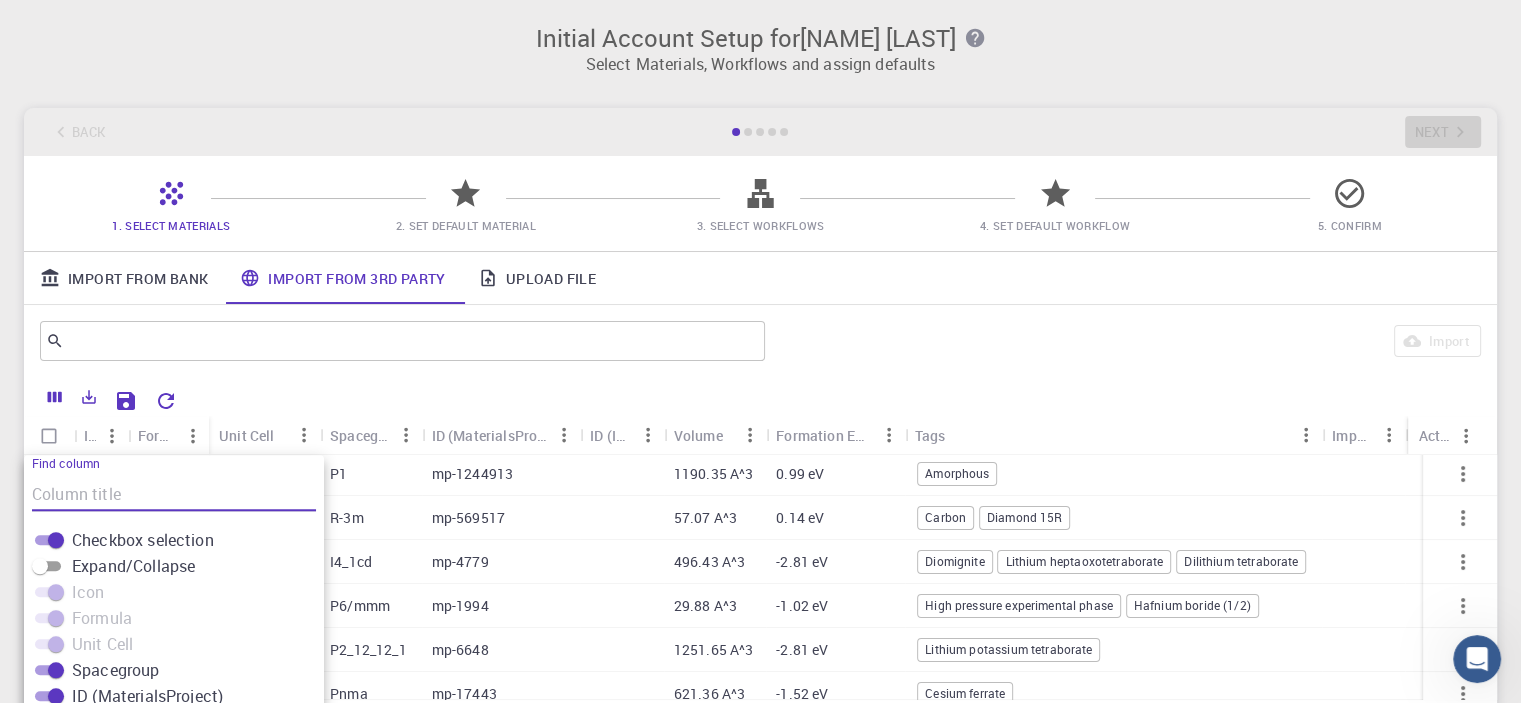 scroll, scrollTop: 202, scrollLeft: 0, axis: vertical 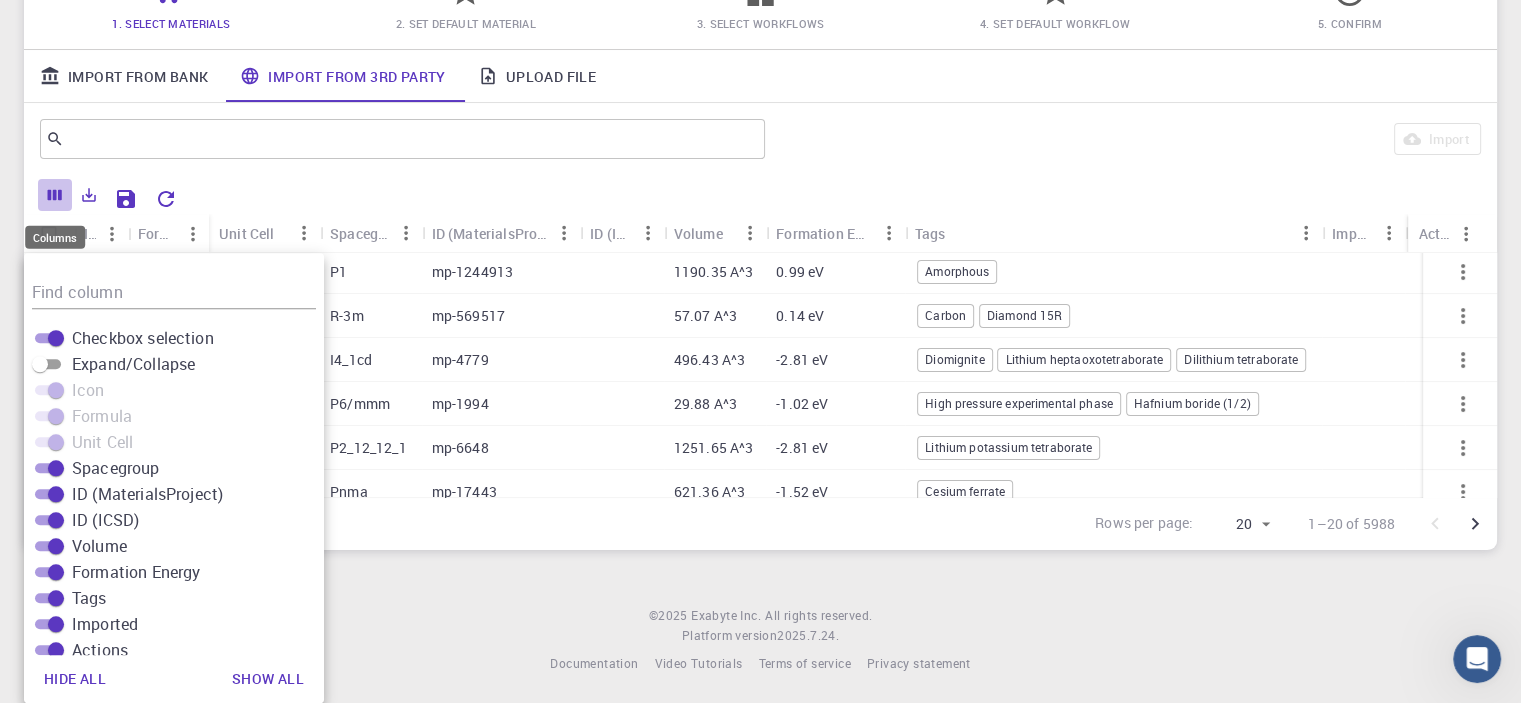 click 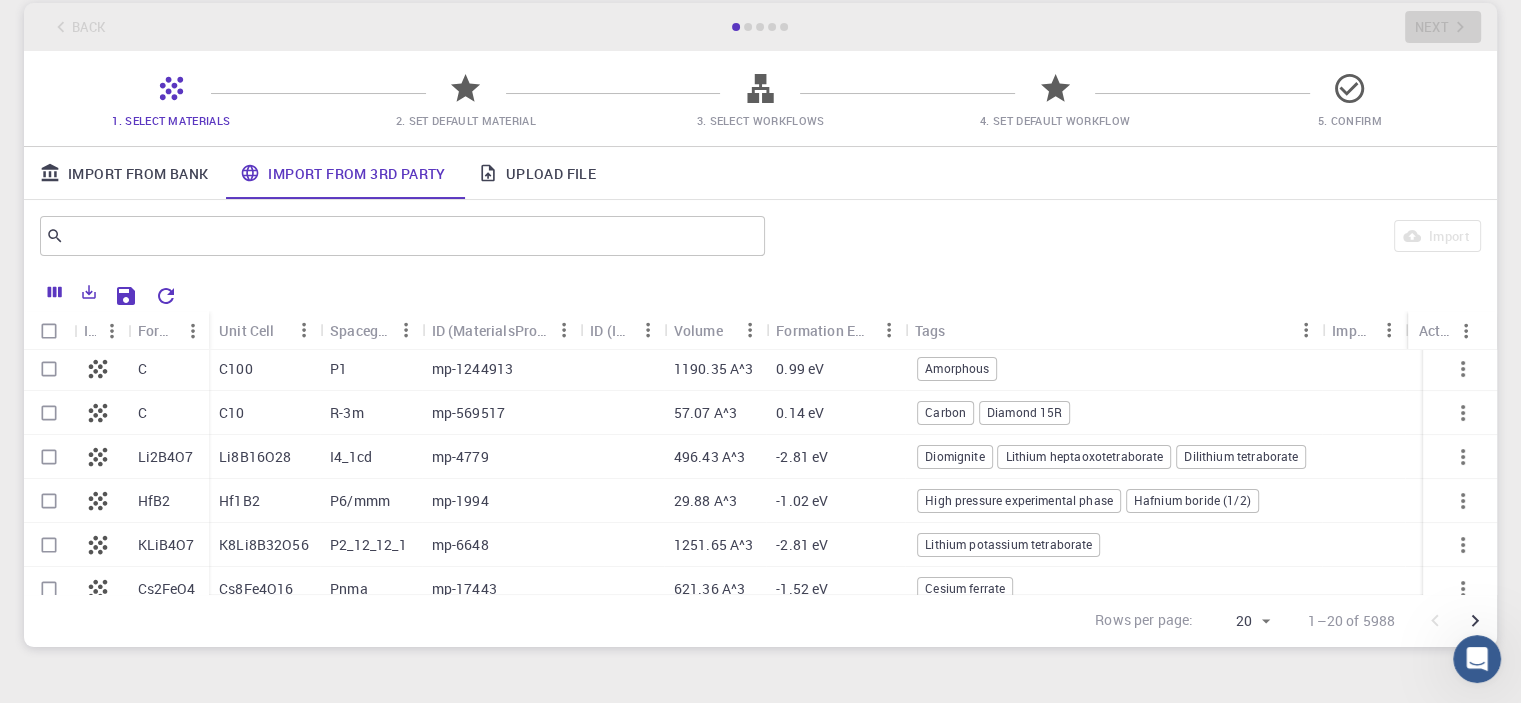 scroll, scrollTop: 0, scrollLeft: 0, axis: both 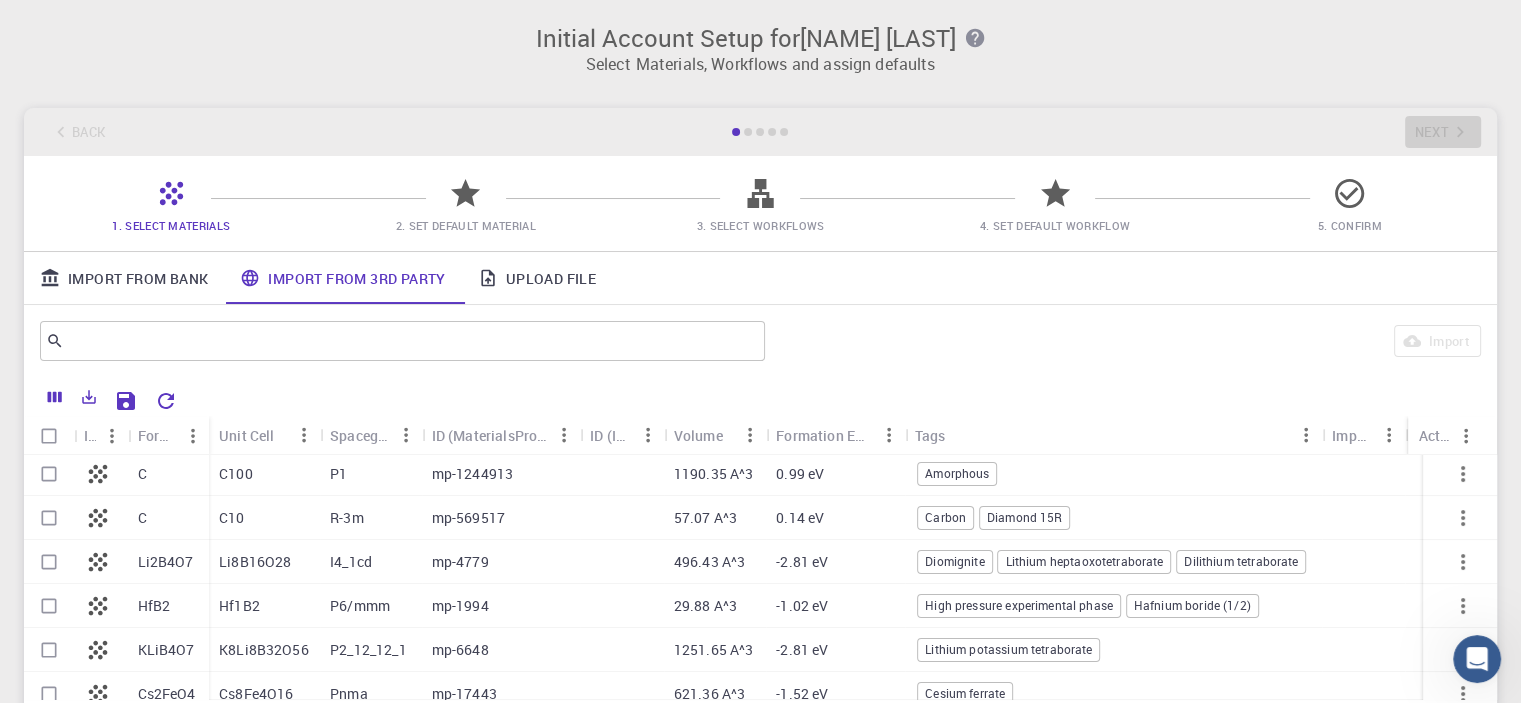 click on "Upload File" at bounding box center [537, 278] 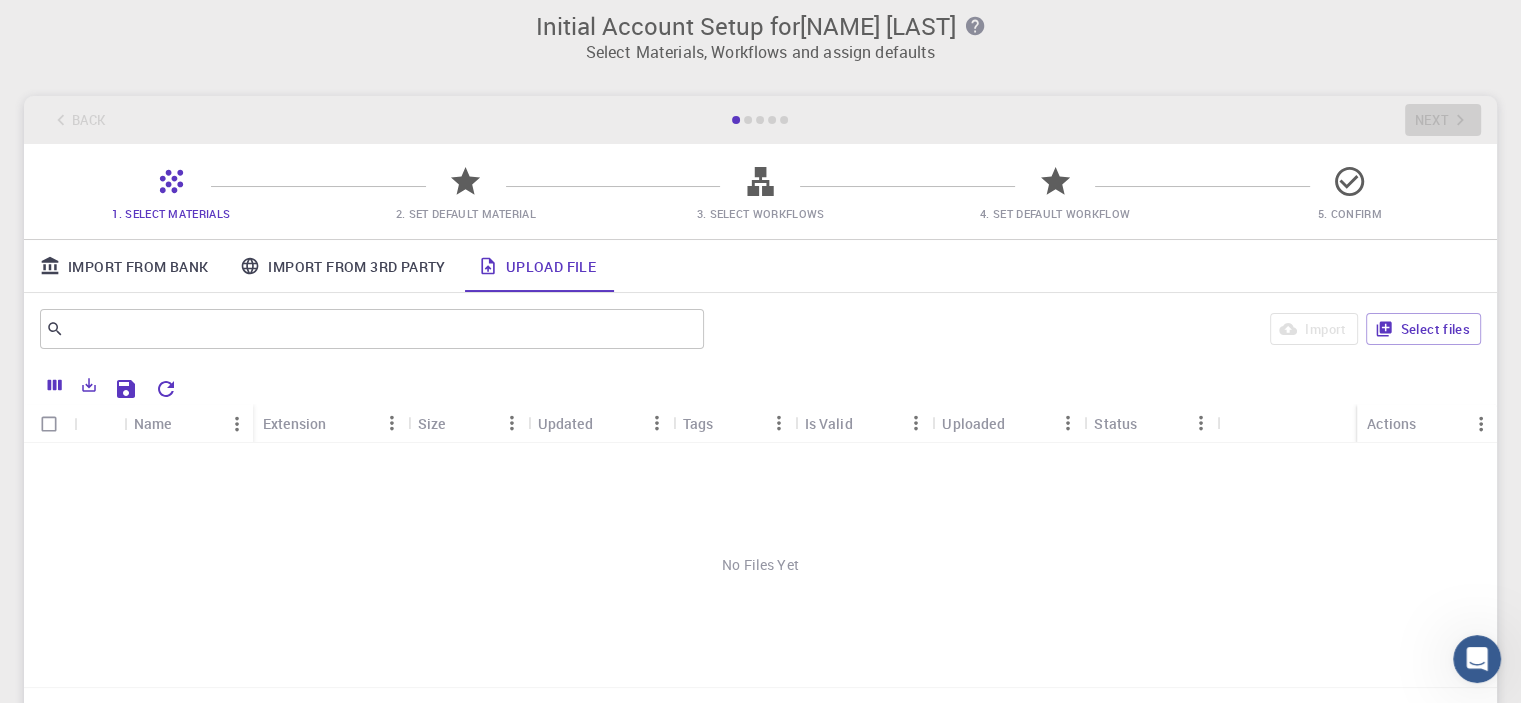 scroll, scrollTop: 0, scrollLeft: 0, axis: both 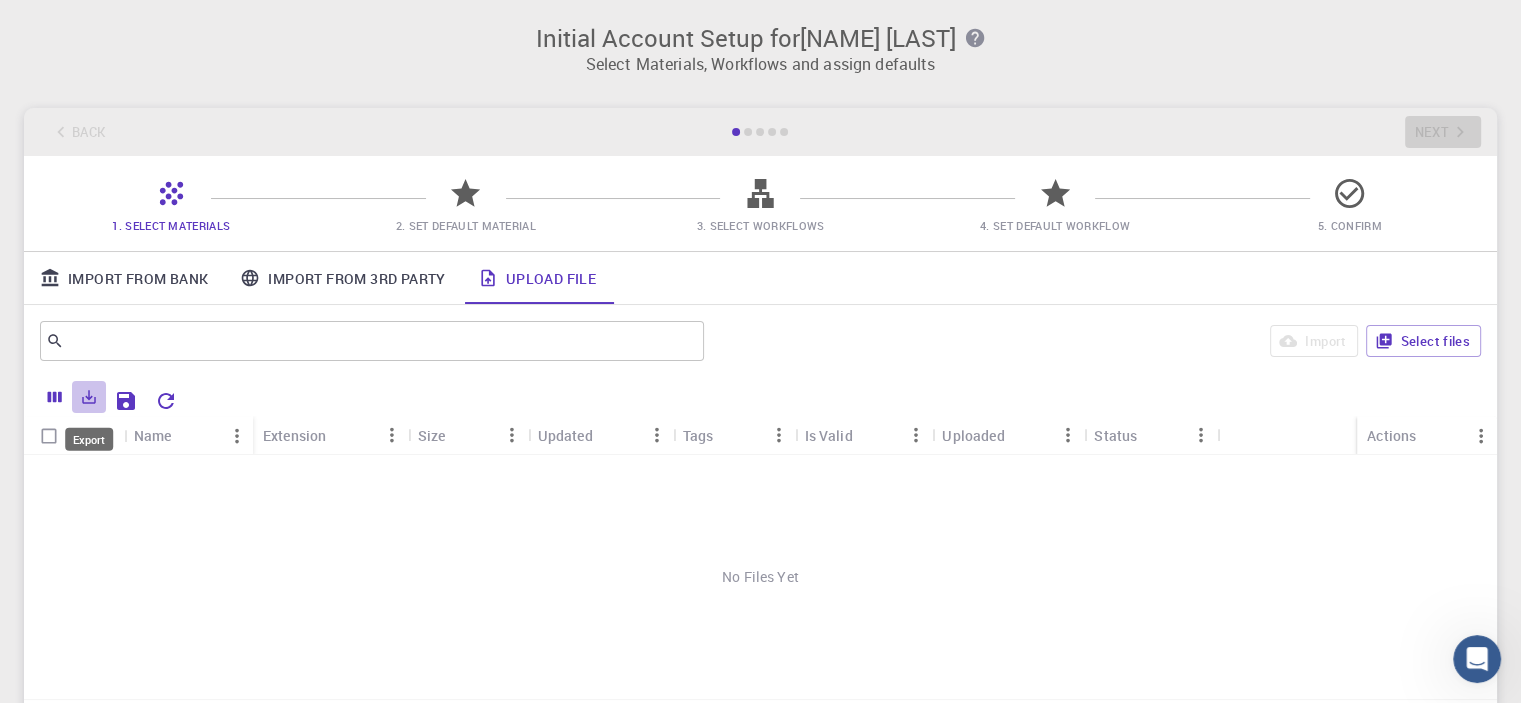click 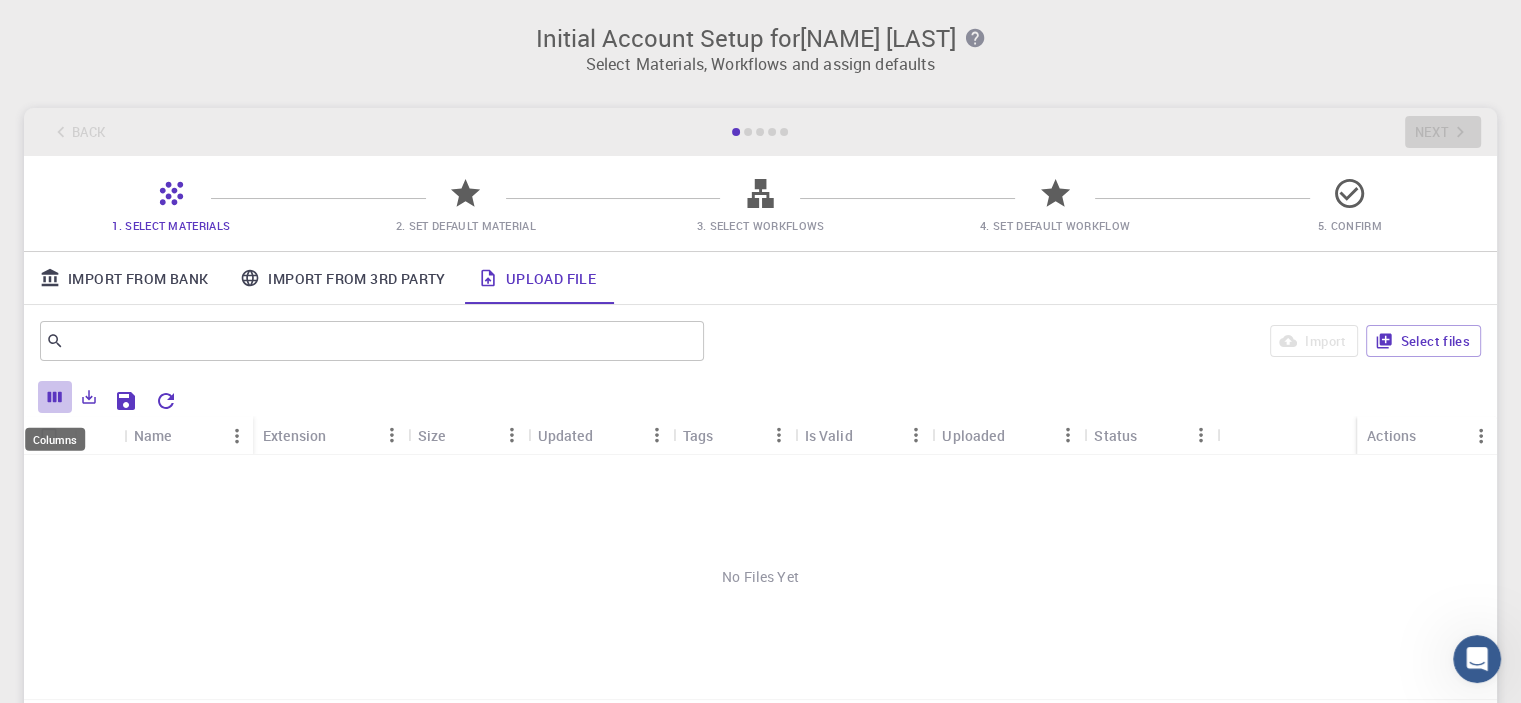 click at bounding box center (55, 397) 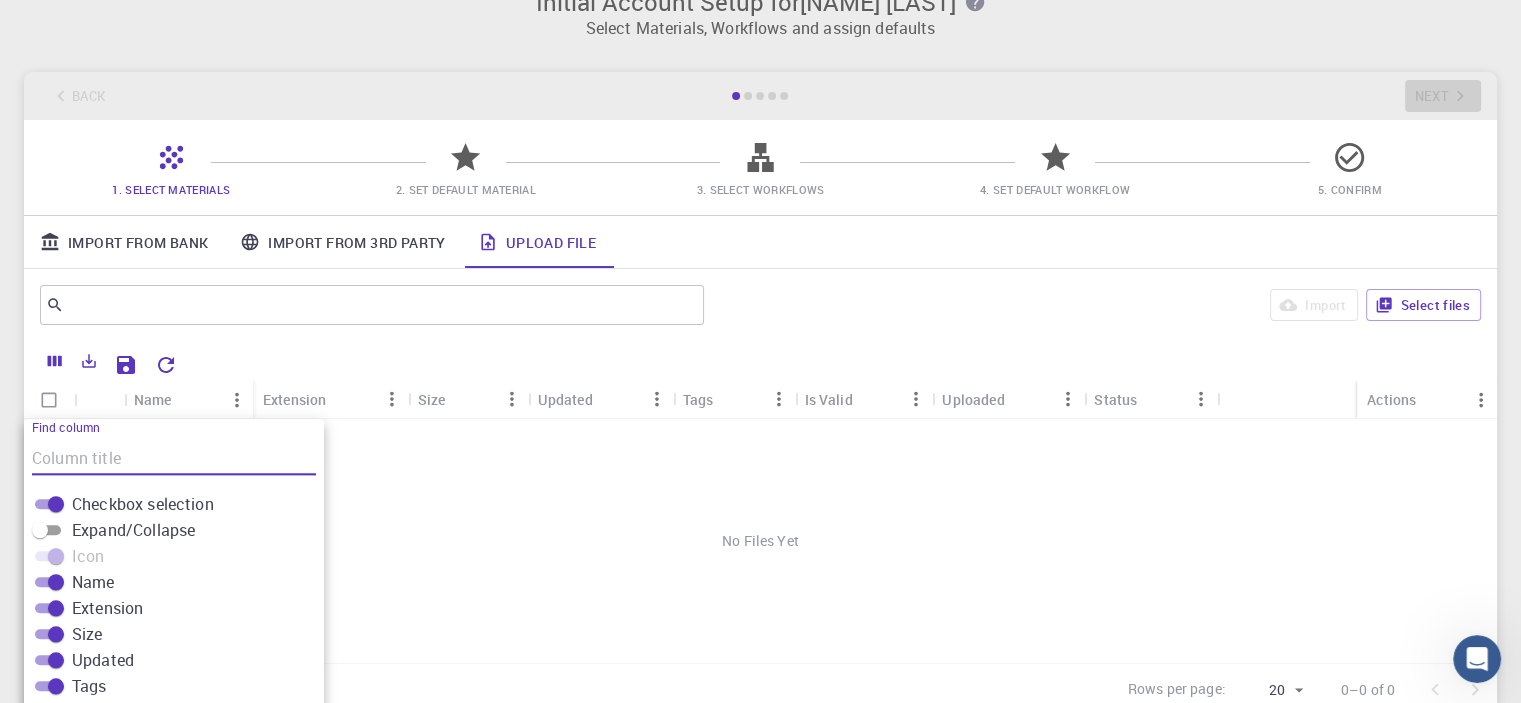 scroll, scrollTop: 0, scrollLeft: 0, axis: both 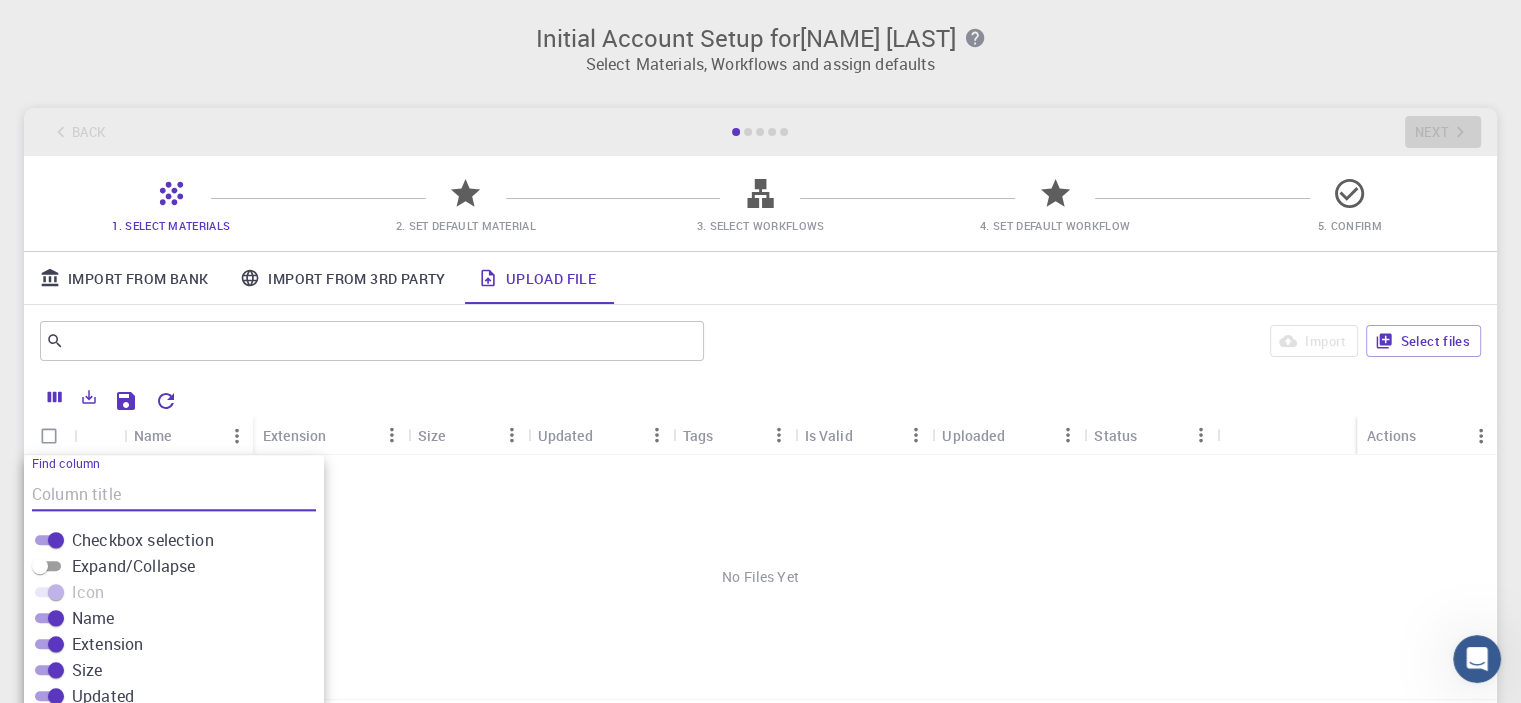 click on "Upload File" at bounding box center (537, 278) 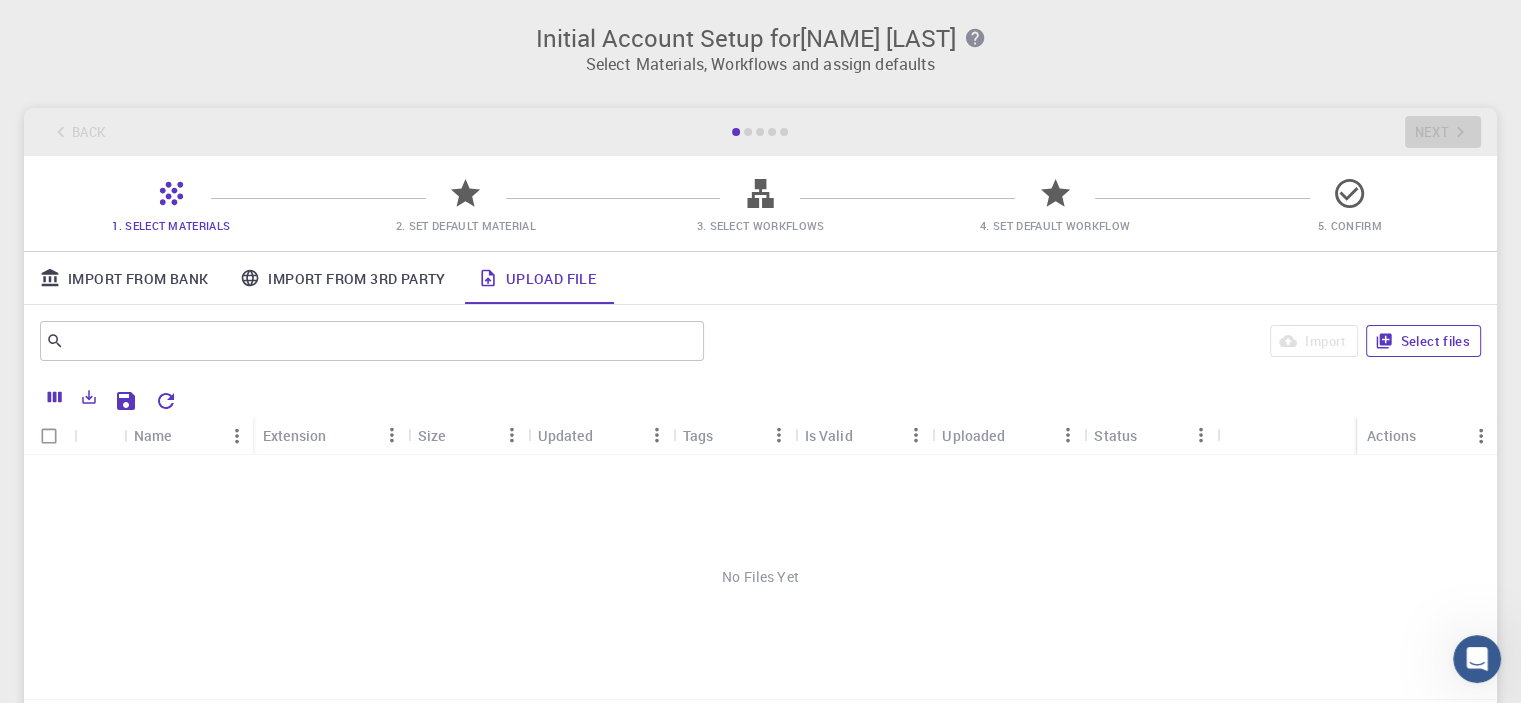 click on "Select files" at bounding box center [1423, 341] 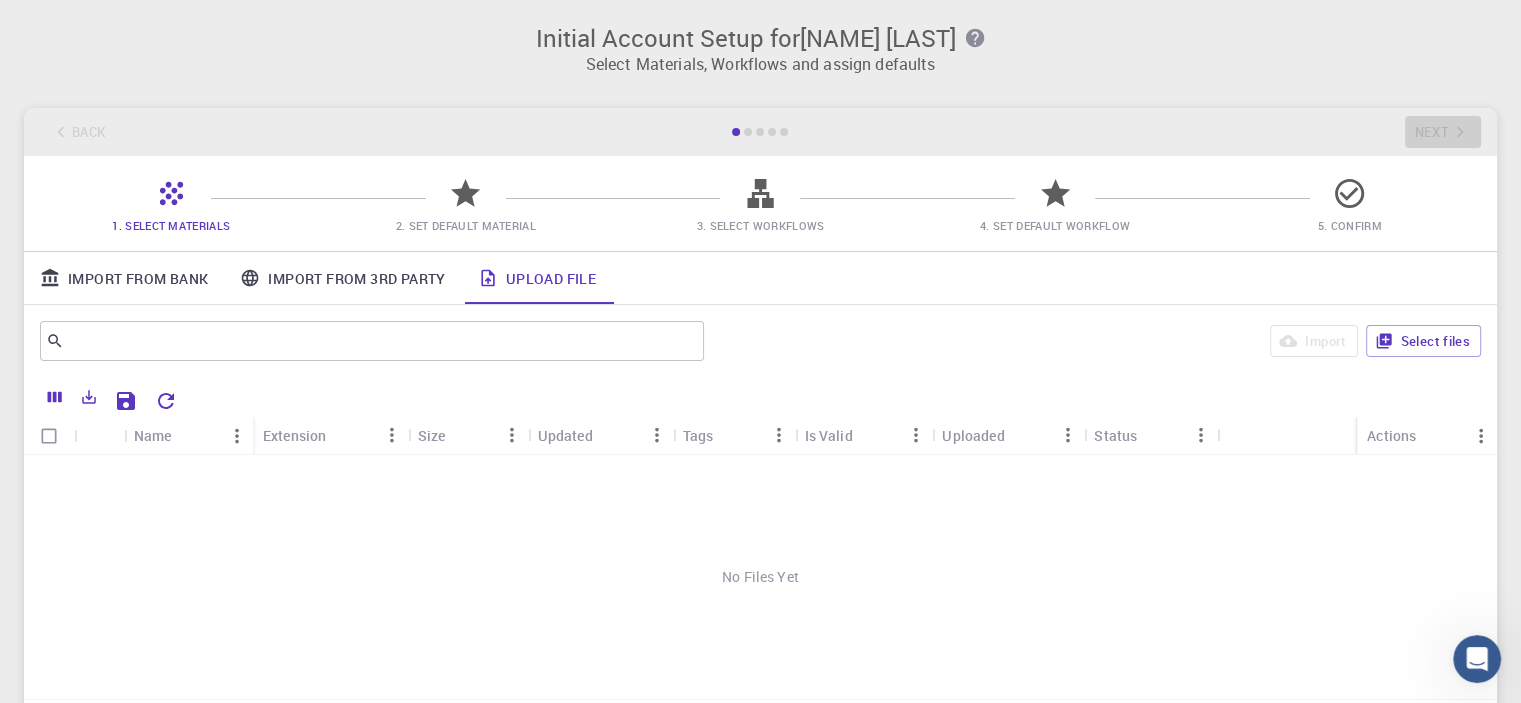 click 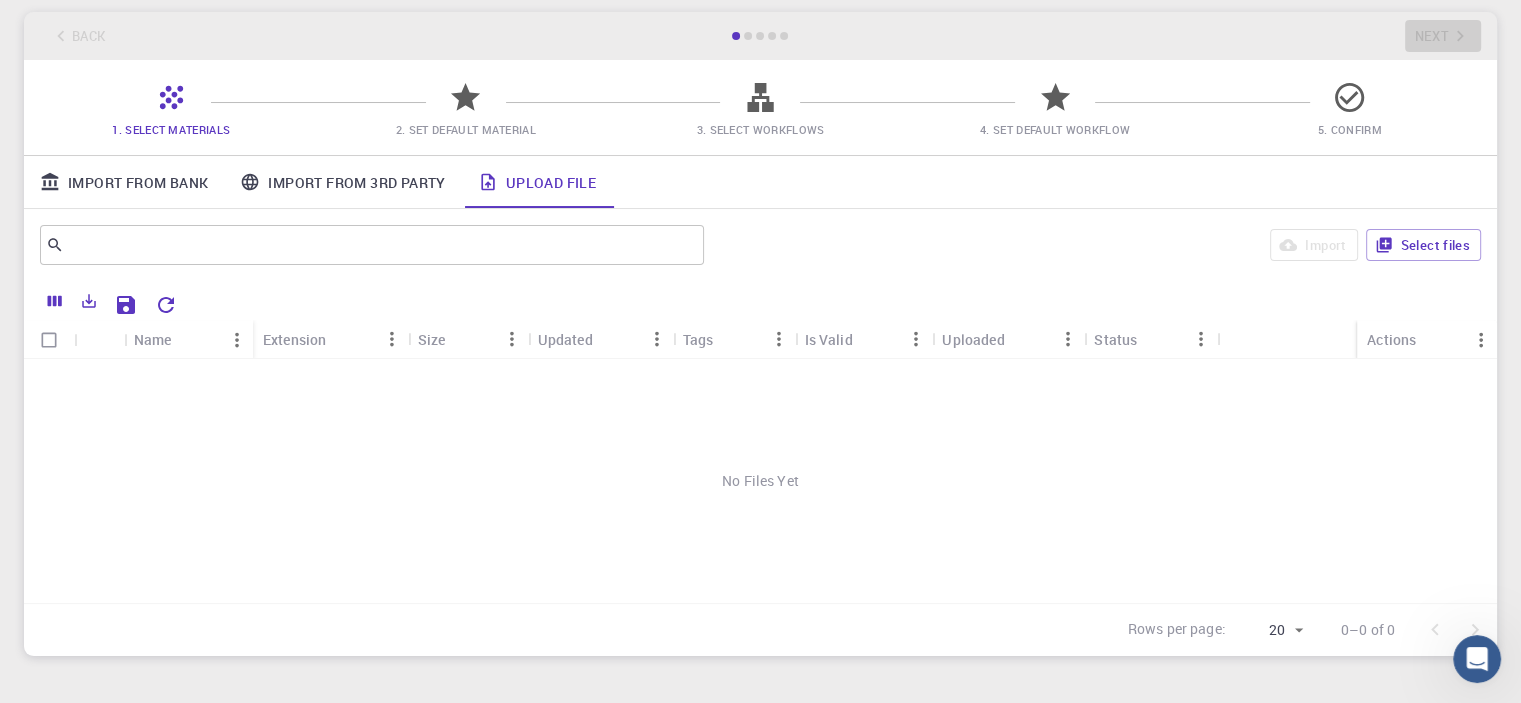 scroll, scrollTop: 0, scrollLeft: 0, axis: both 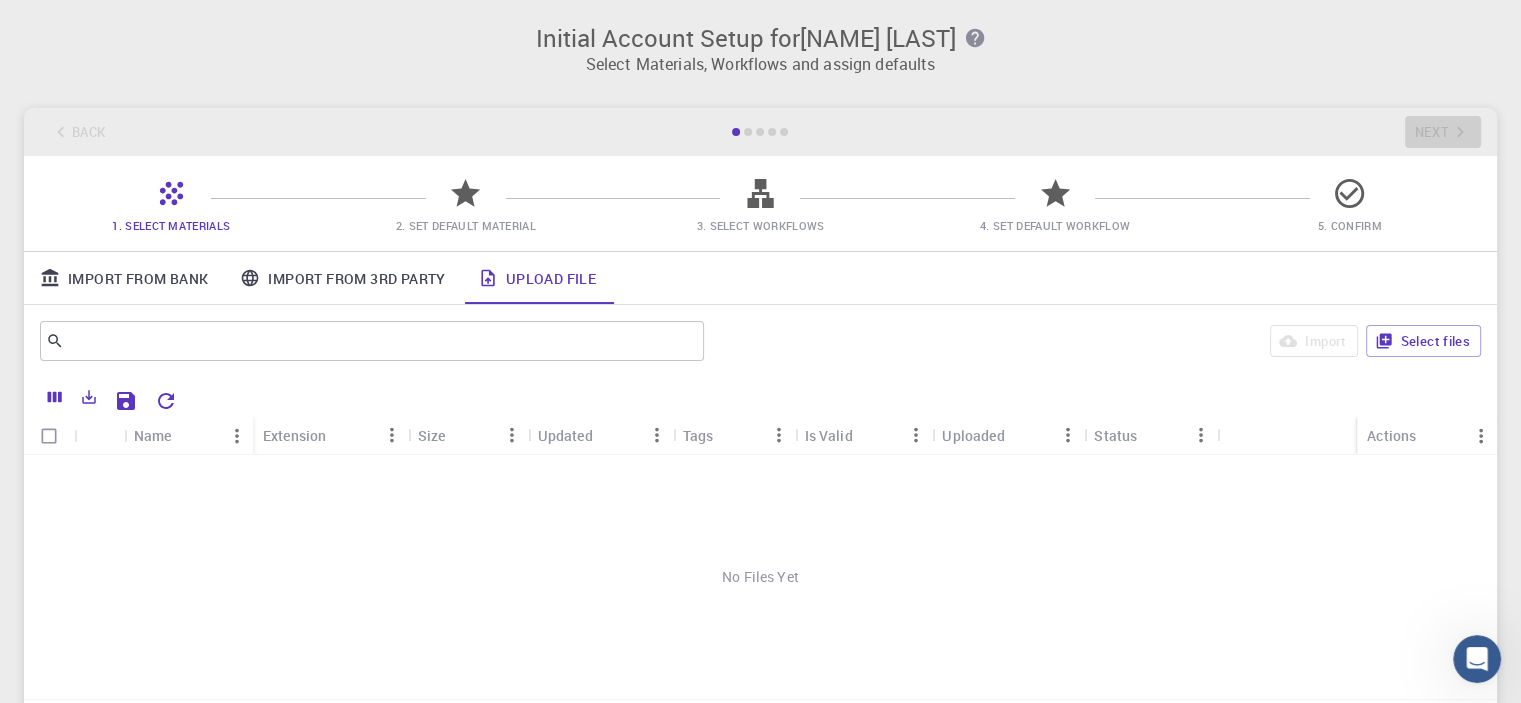click on "Name" at bounding box center [177, 435] 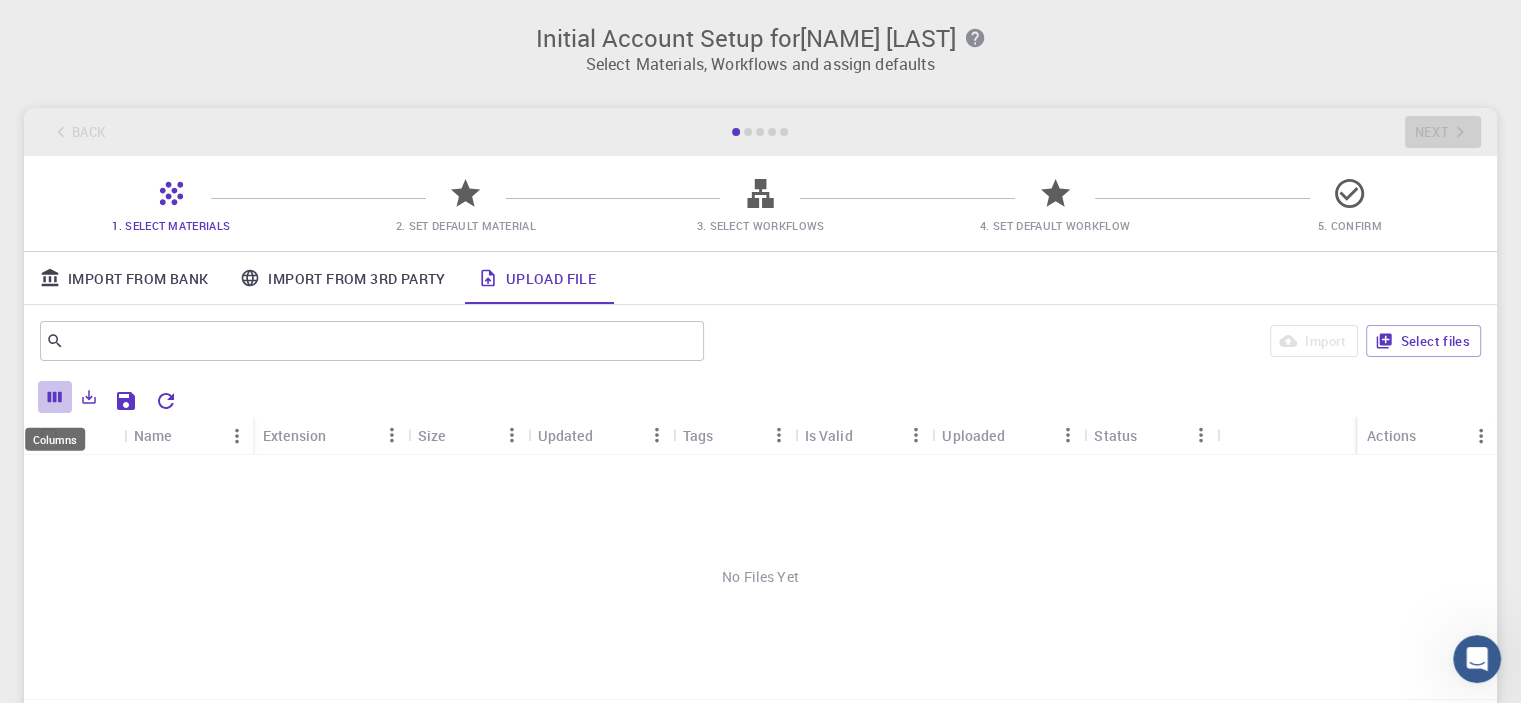 click 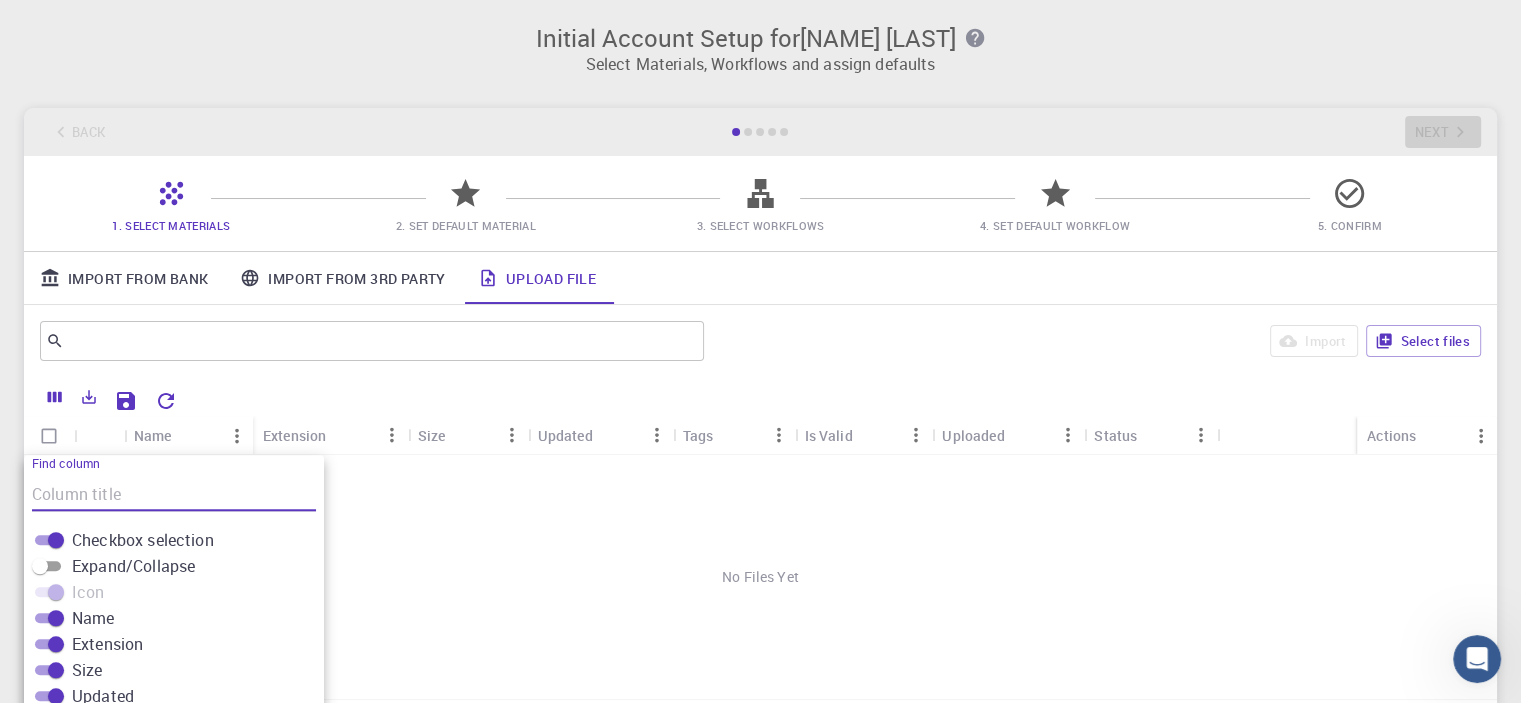 scroll, scrollTop: 192, scrollLeft: 0, axis: vertical 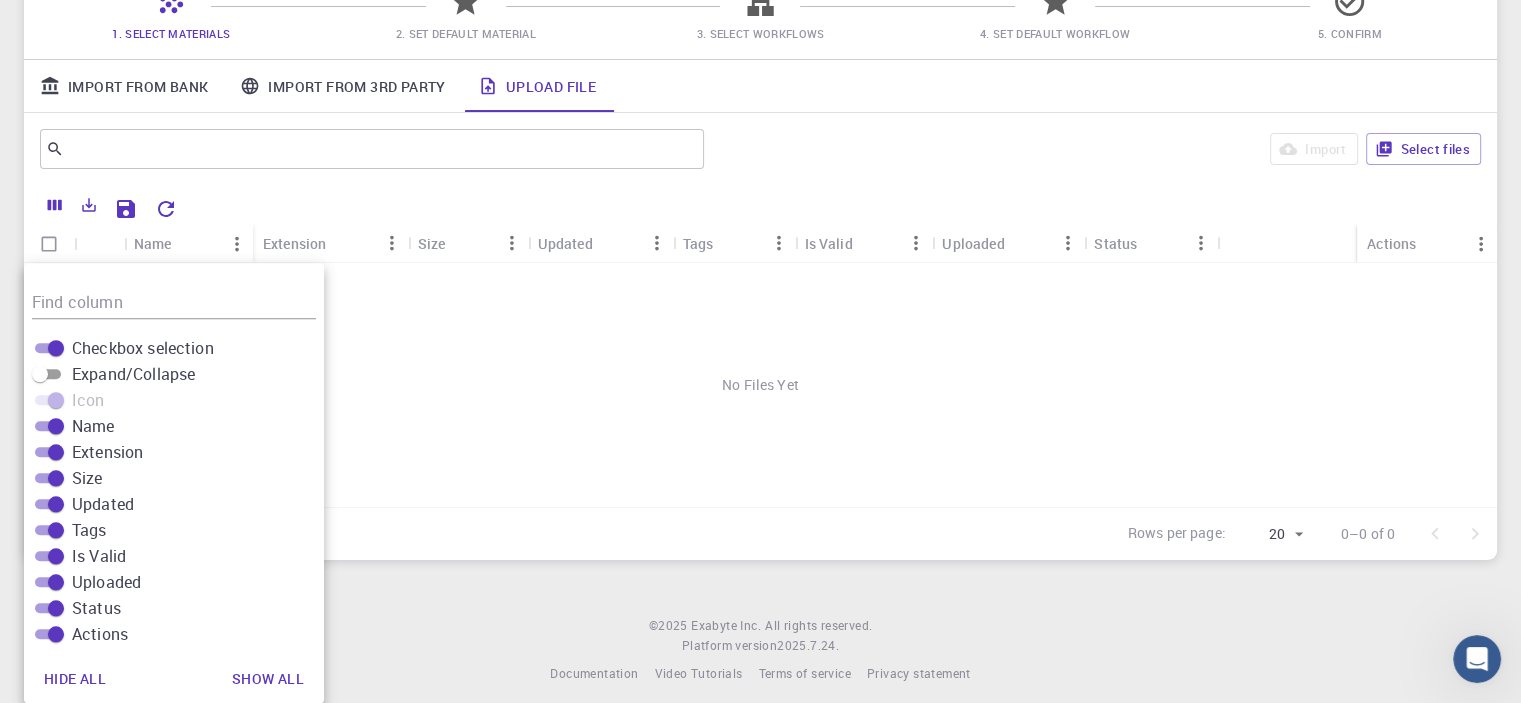 click on "Updated" at bounding box center (103, 504) 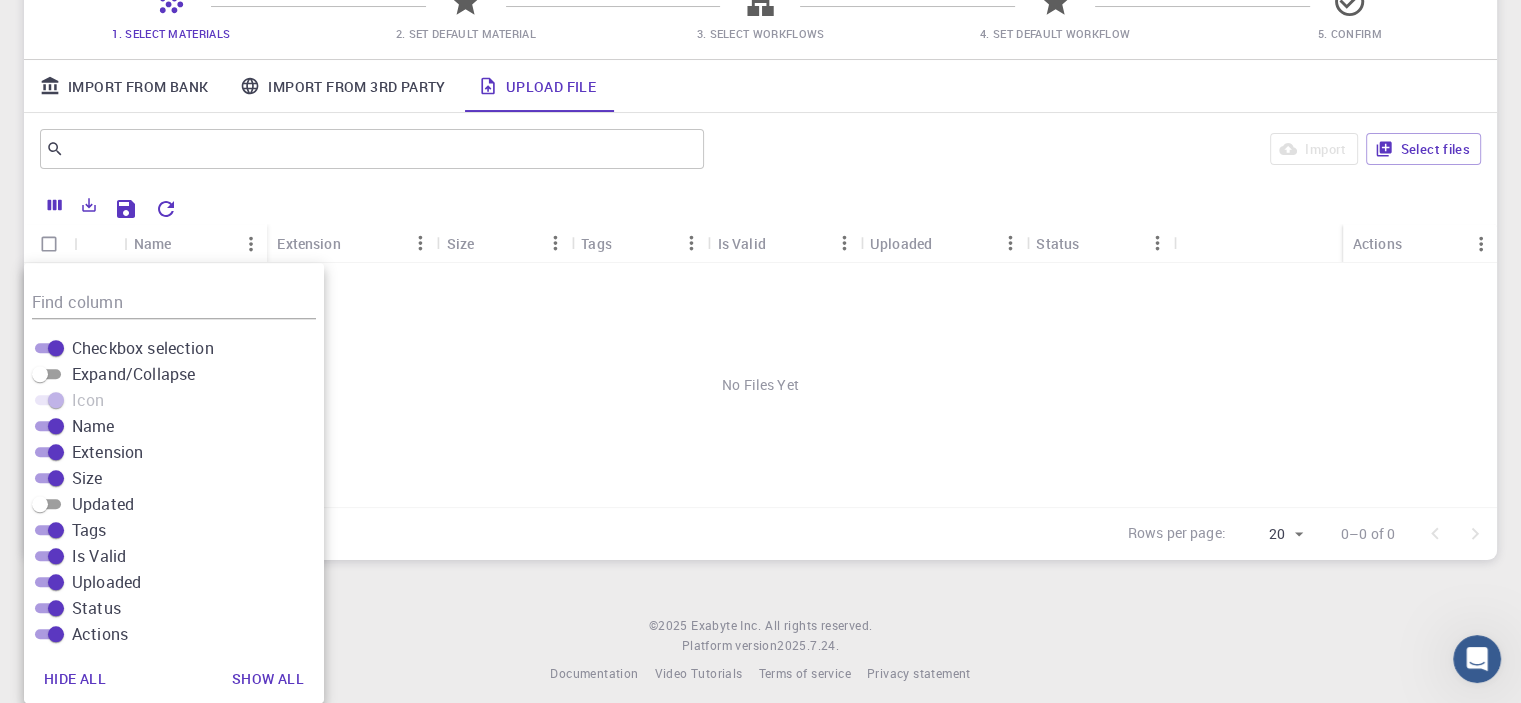 click on "Updated" at bounding box center (103, 504) 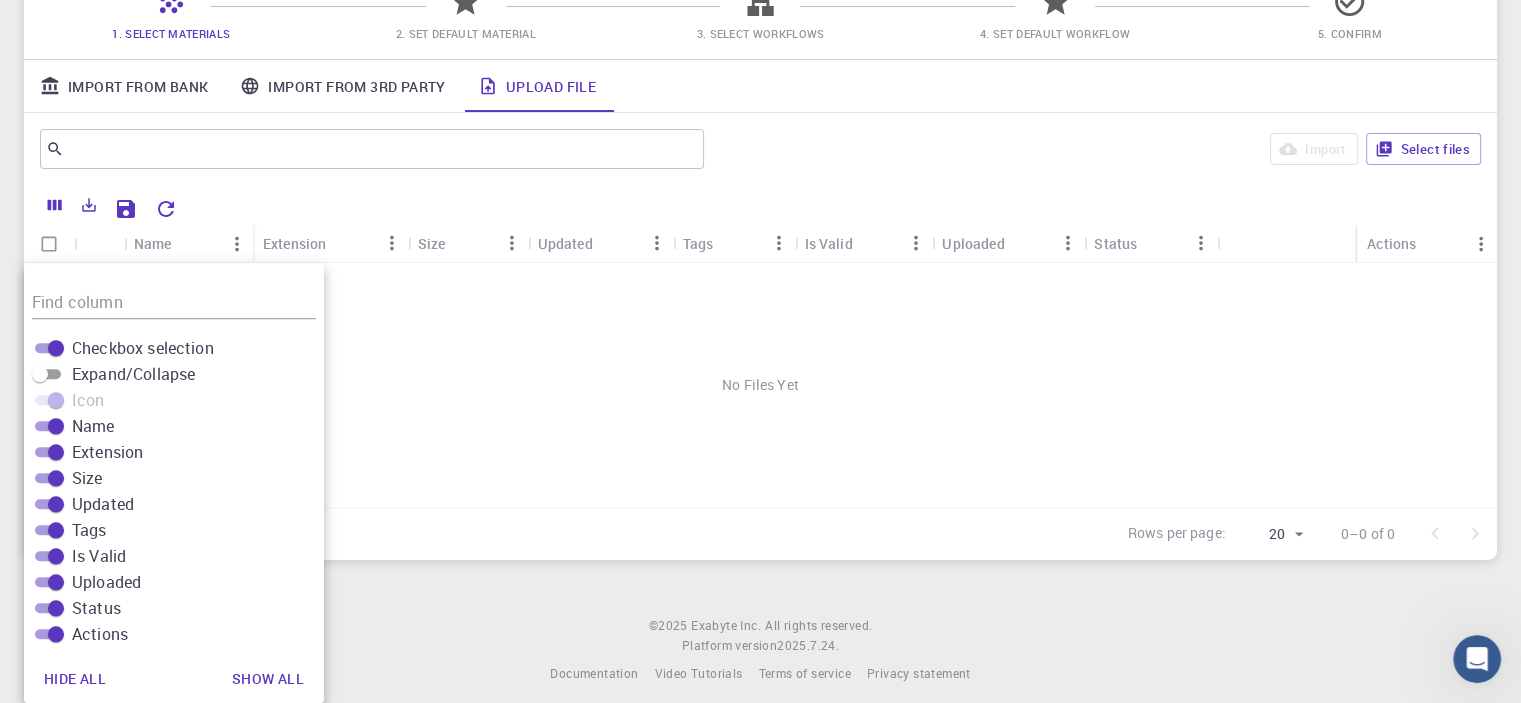 scroll, scrollTop: 204, scrollLeft: 0, axis: vertical 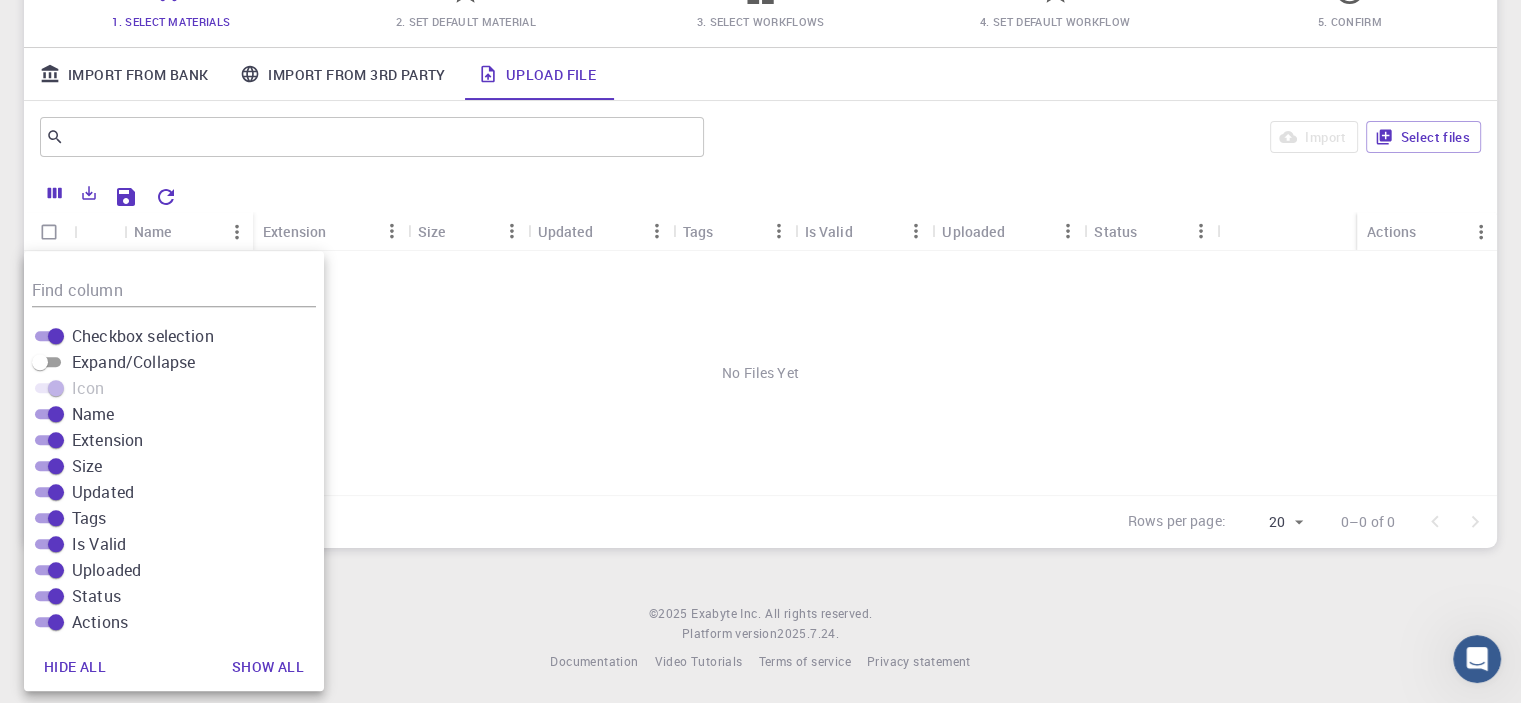 click on "Show all" at bounding box center (268, 667) 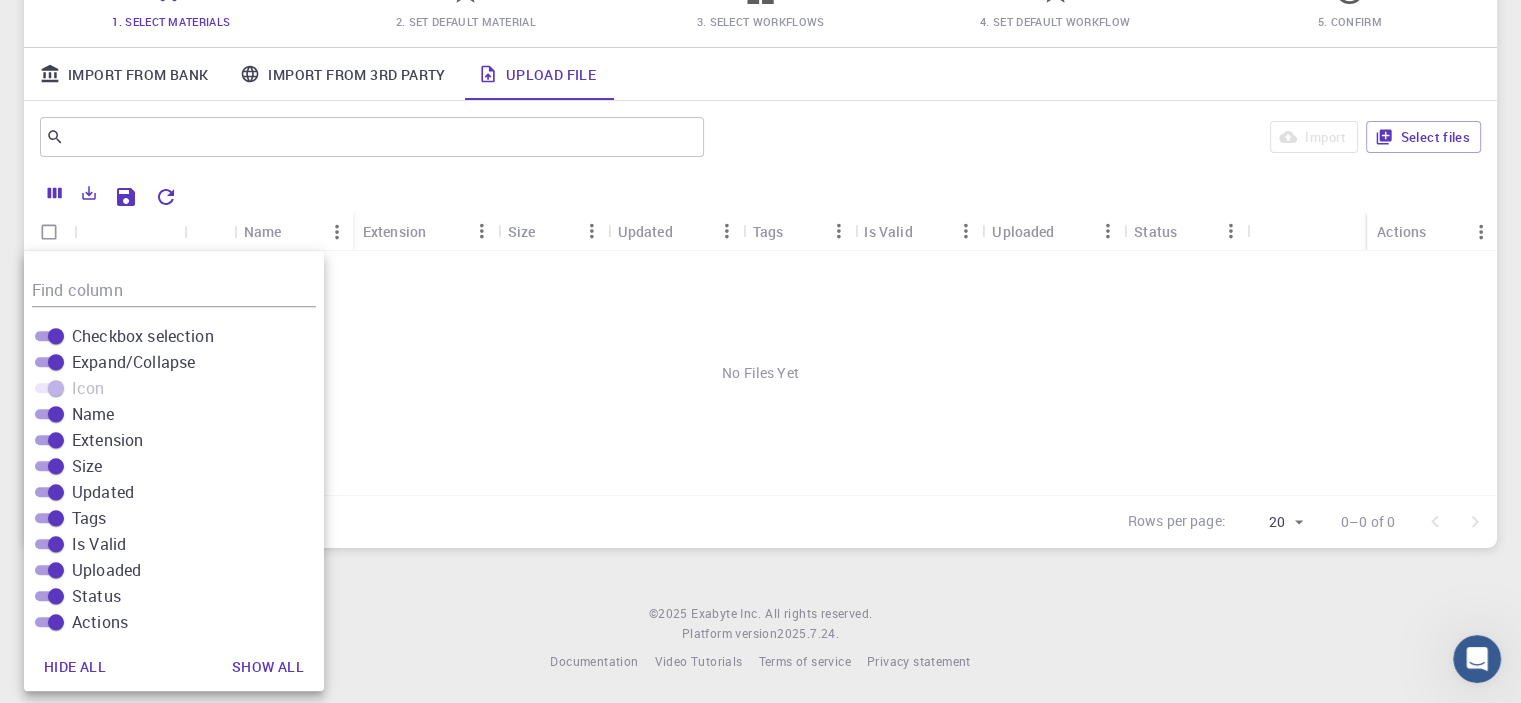 click on "No Files Yet" at bounding box center [760, 373] 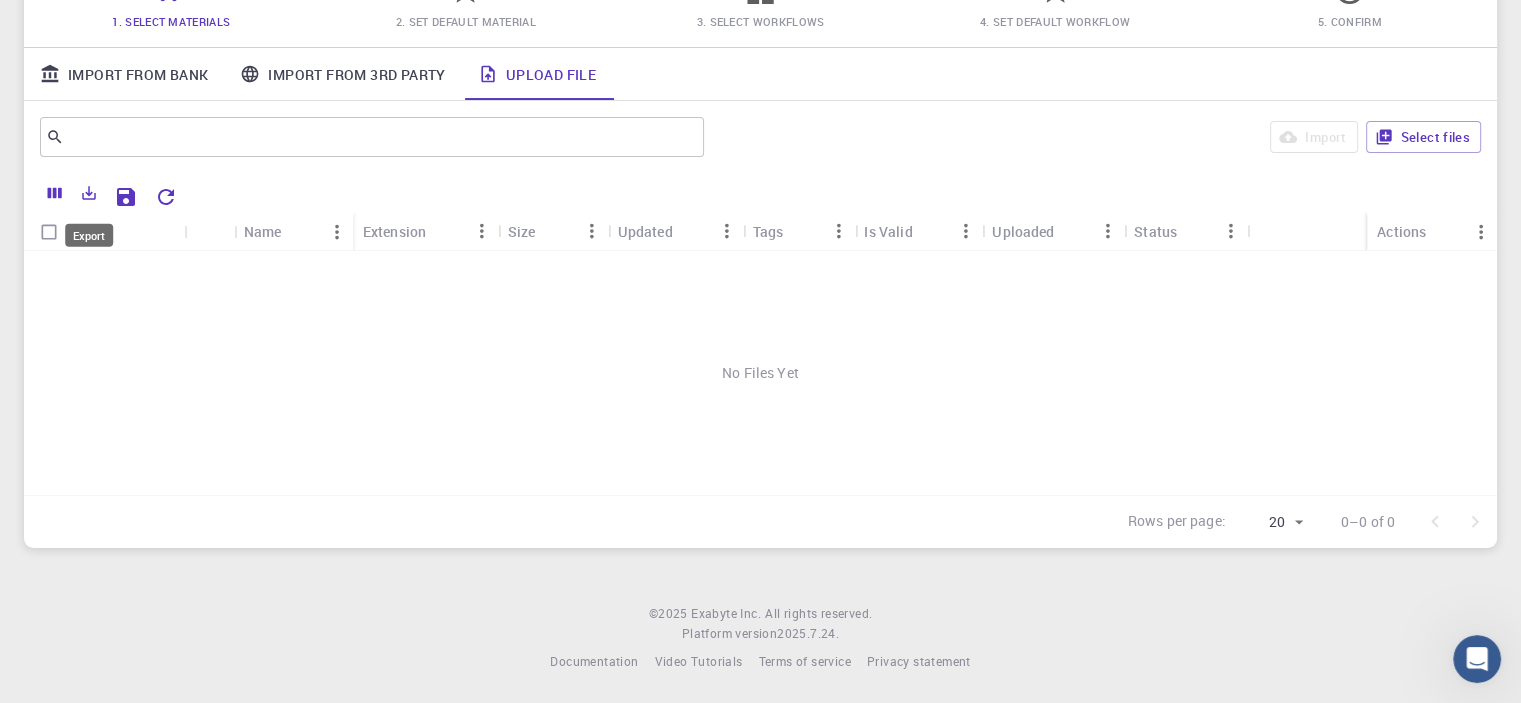 click 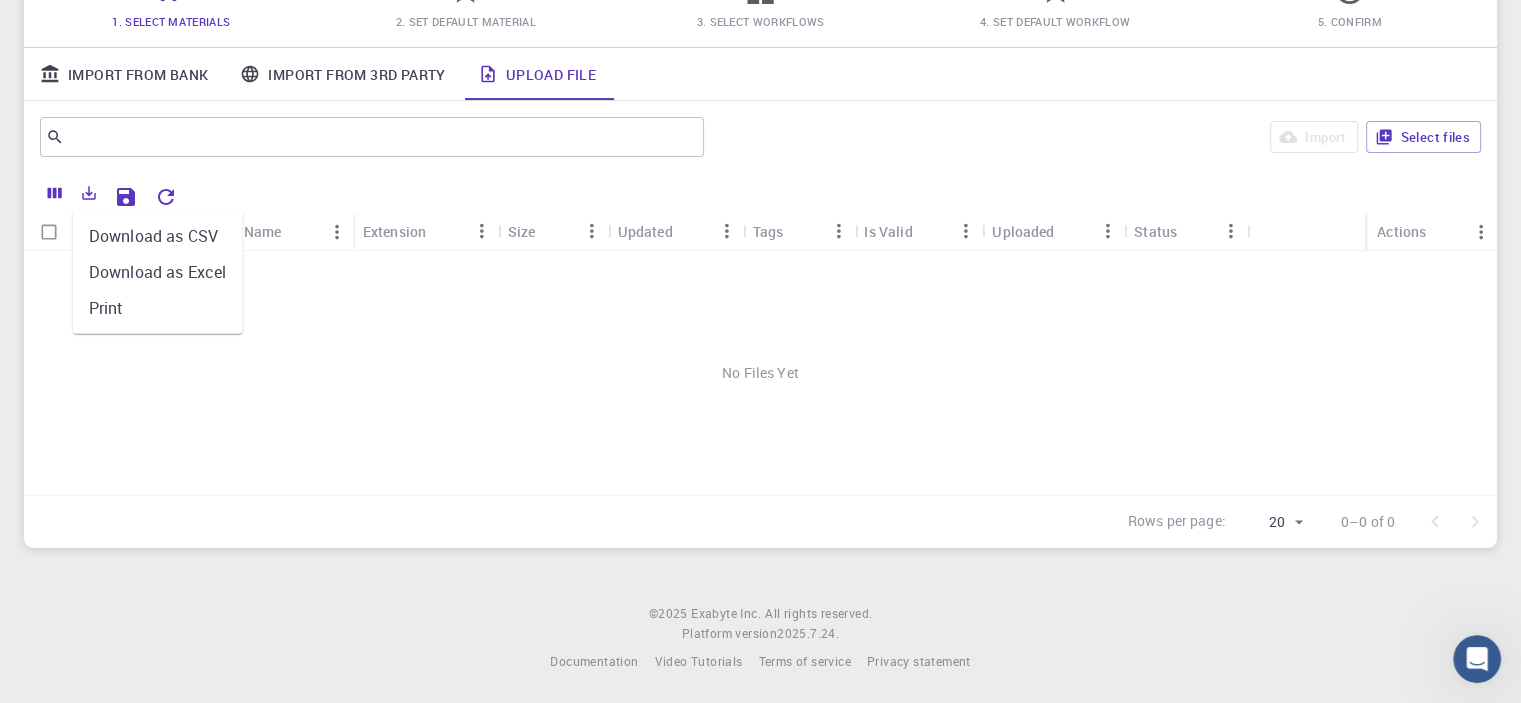 click on "No Files Yet" at bounding box center (760, 373) 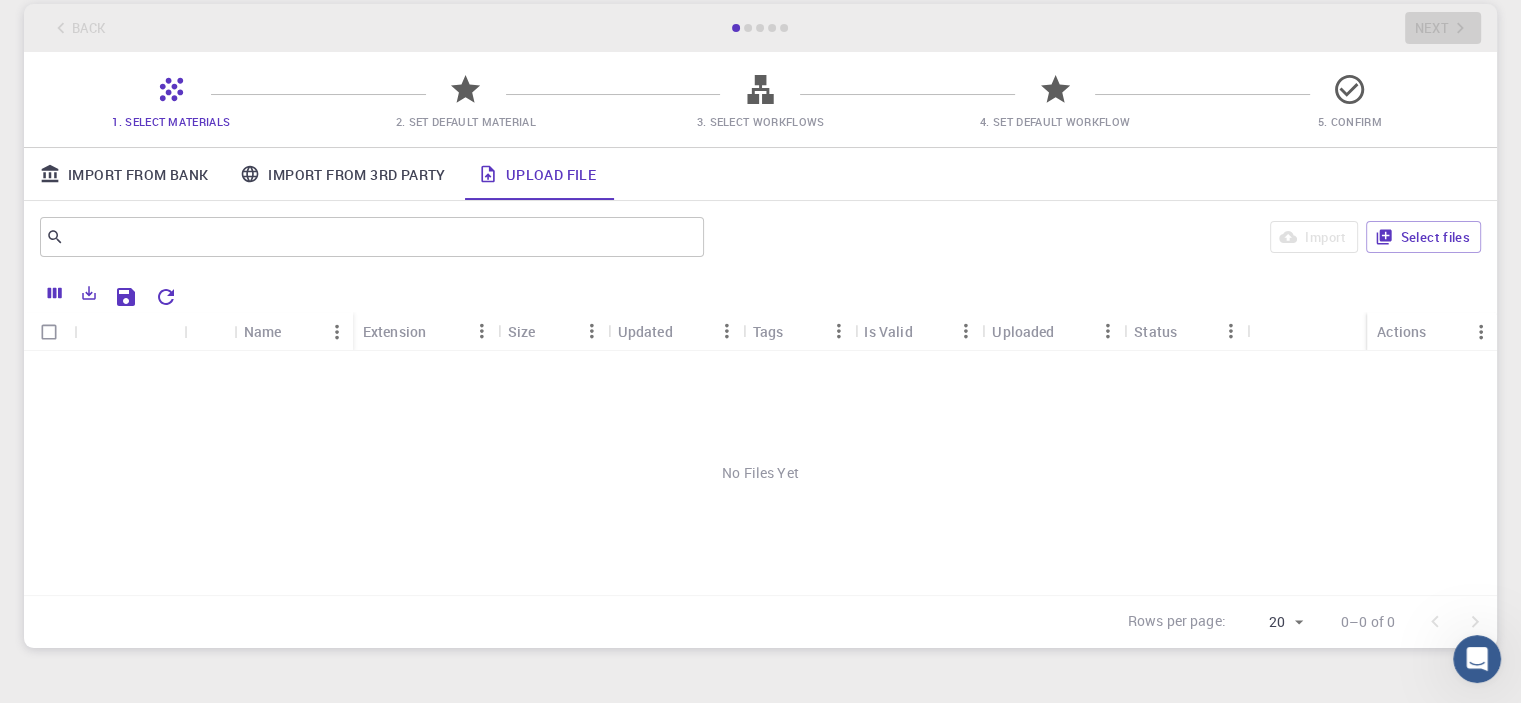 scroll, scrollTop: 0, scrollLeft: 0, axis: both 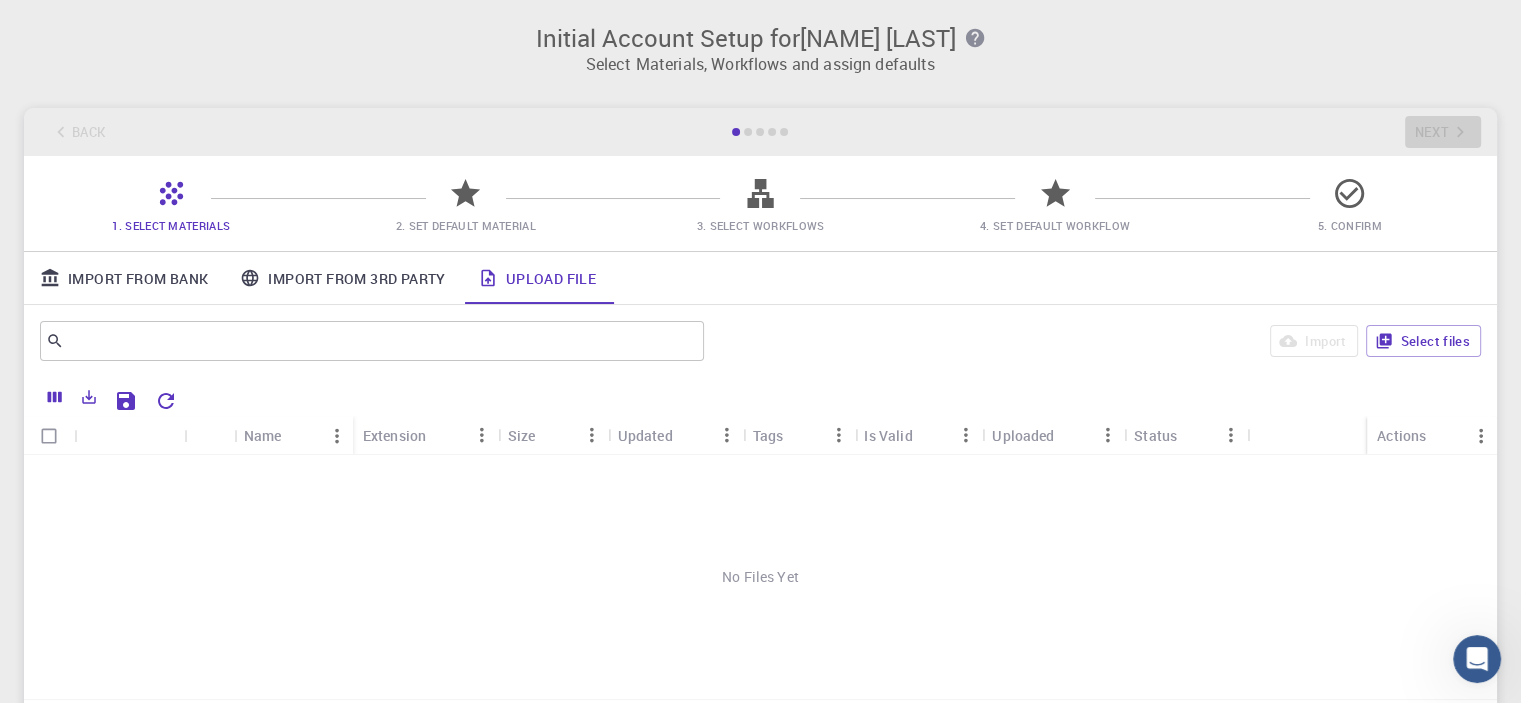click 